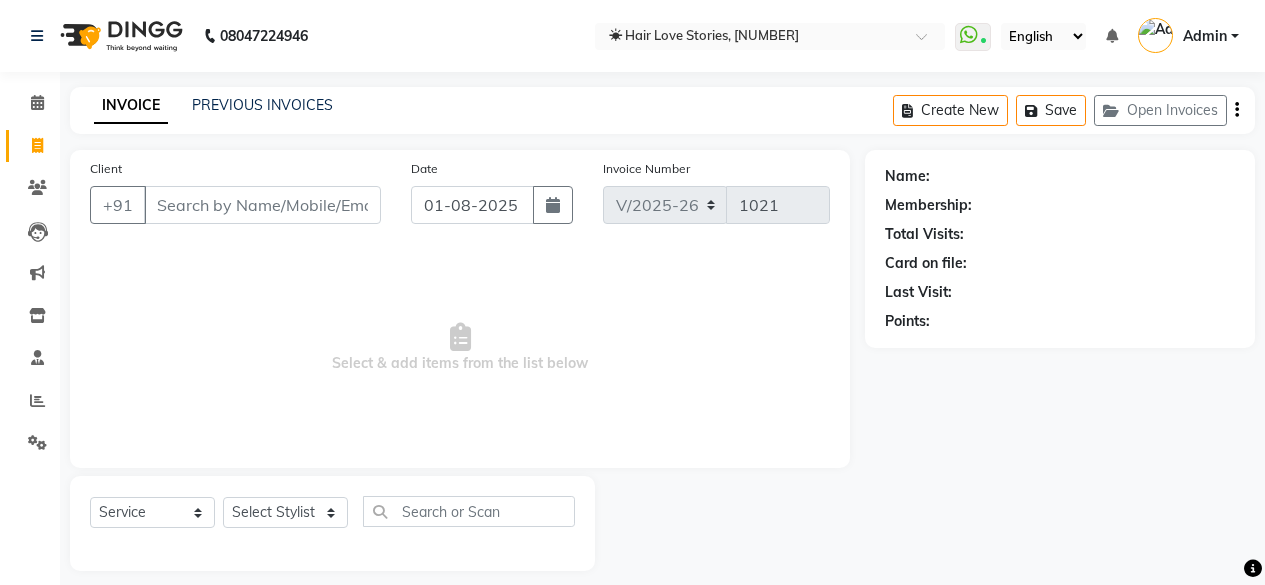 select on "3886" 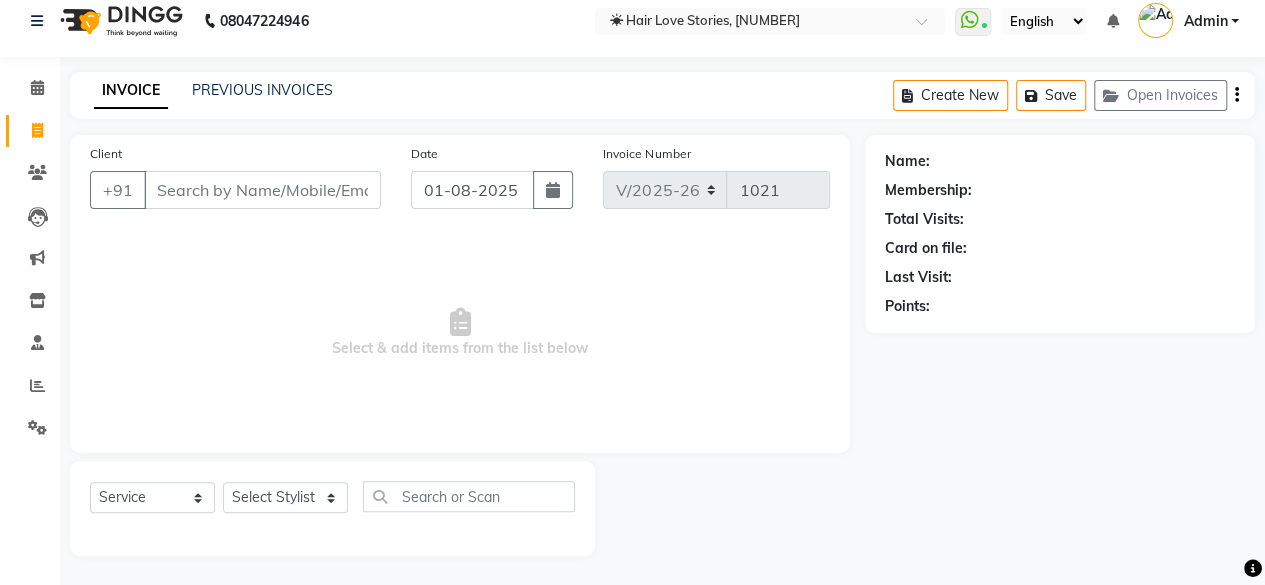 scroll, scrollTop: 0, scrollLeft: 0, axis: both 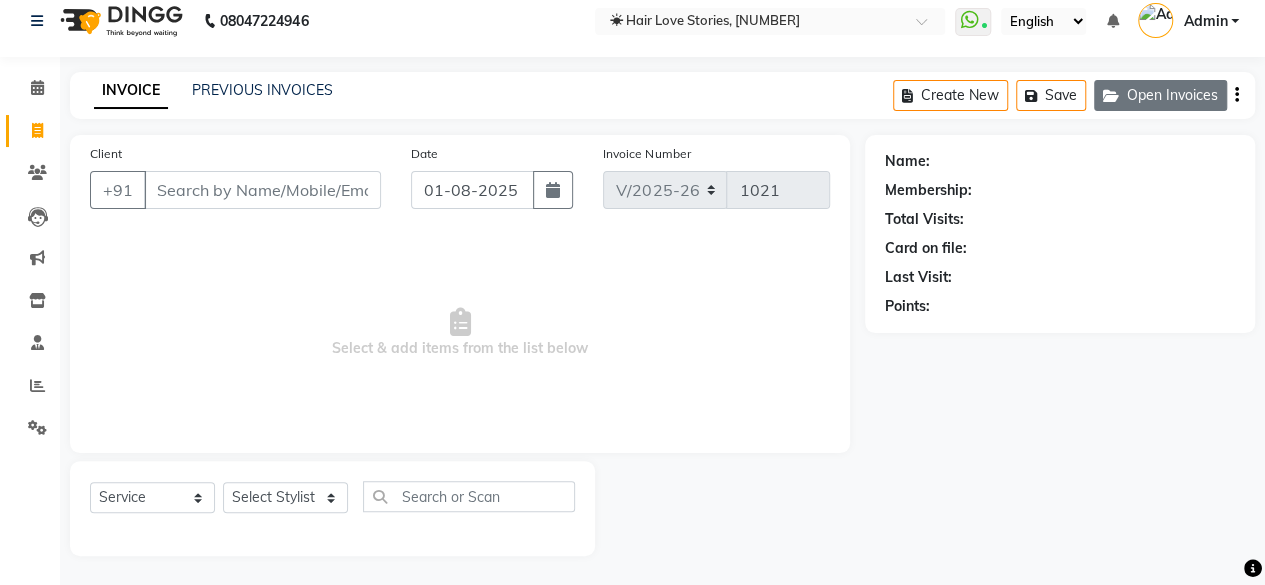 click on "Open Invoices" 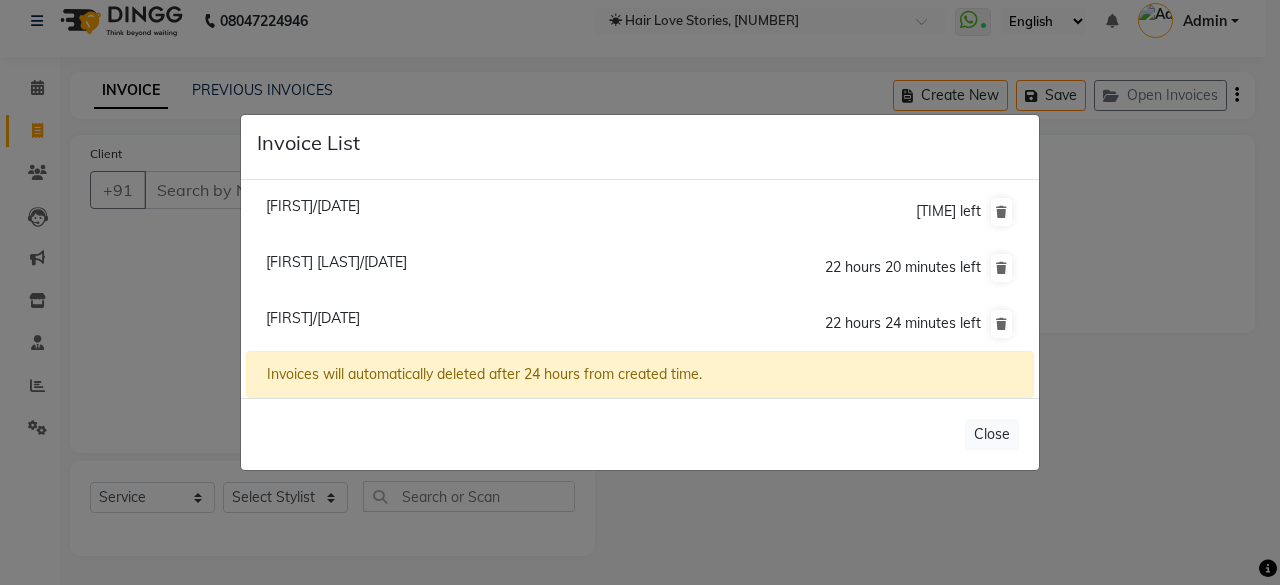 click on "[FIRST]/[DATE]" 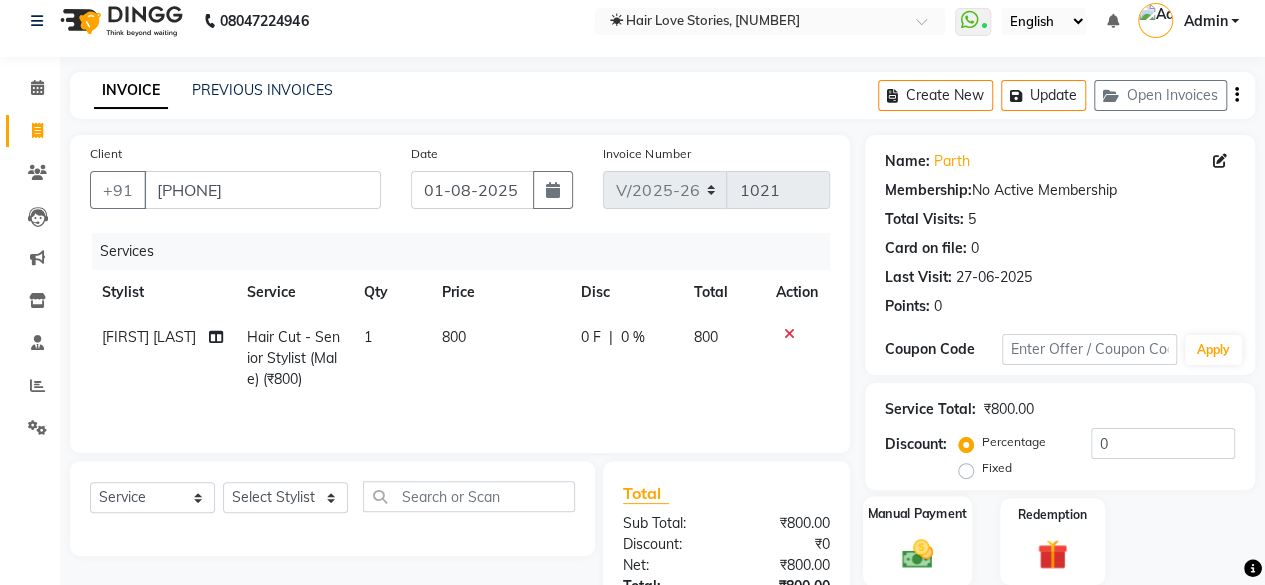 click on "Manual Payment" 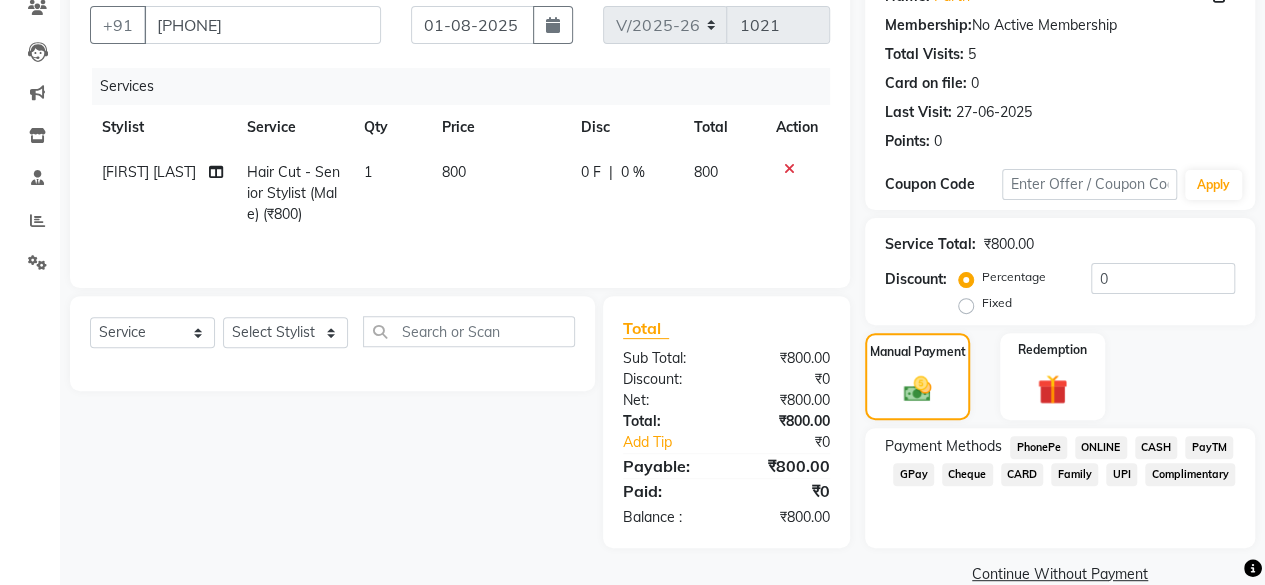 scroll, scrollTop: 213, scrollLeft: 0, axis: vertical 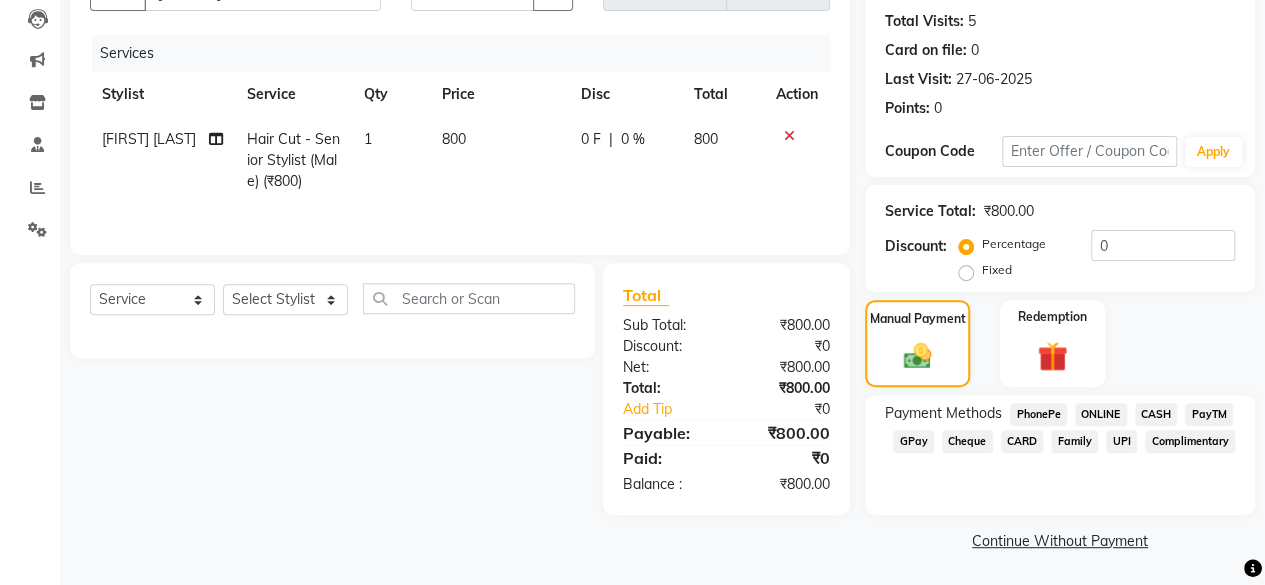 click on "CASH" 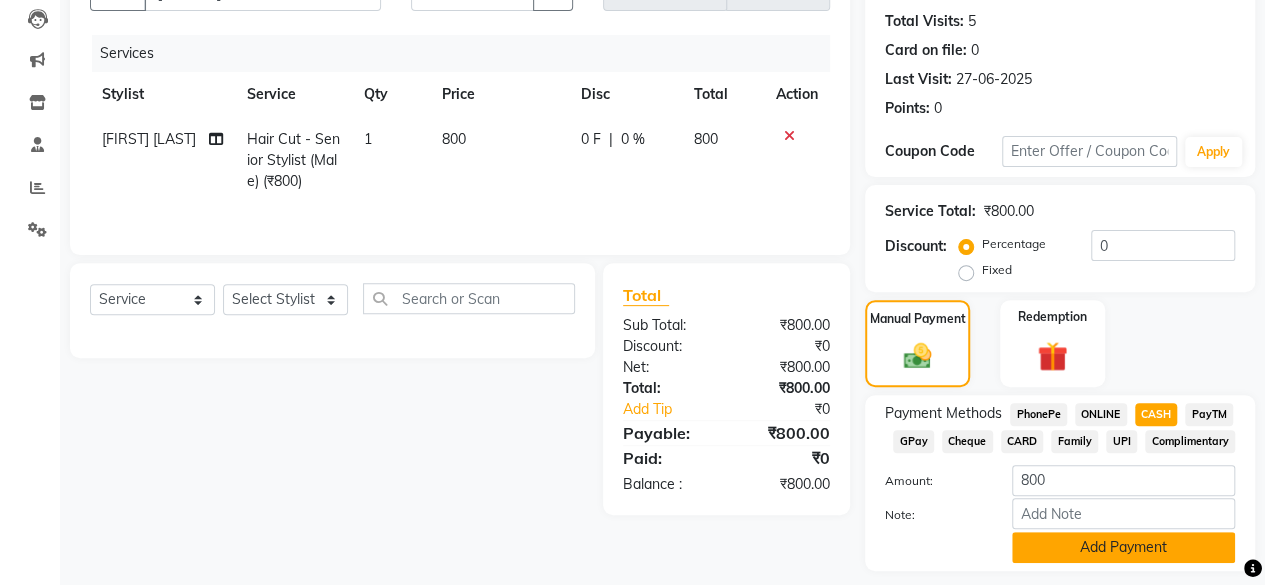 click on "Add Payment" 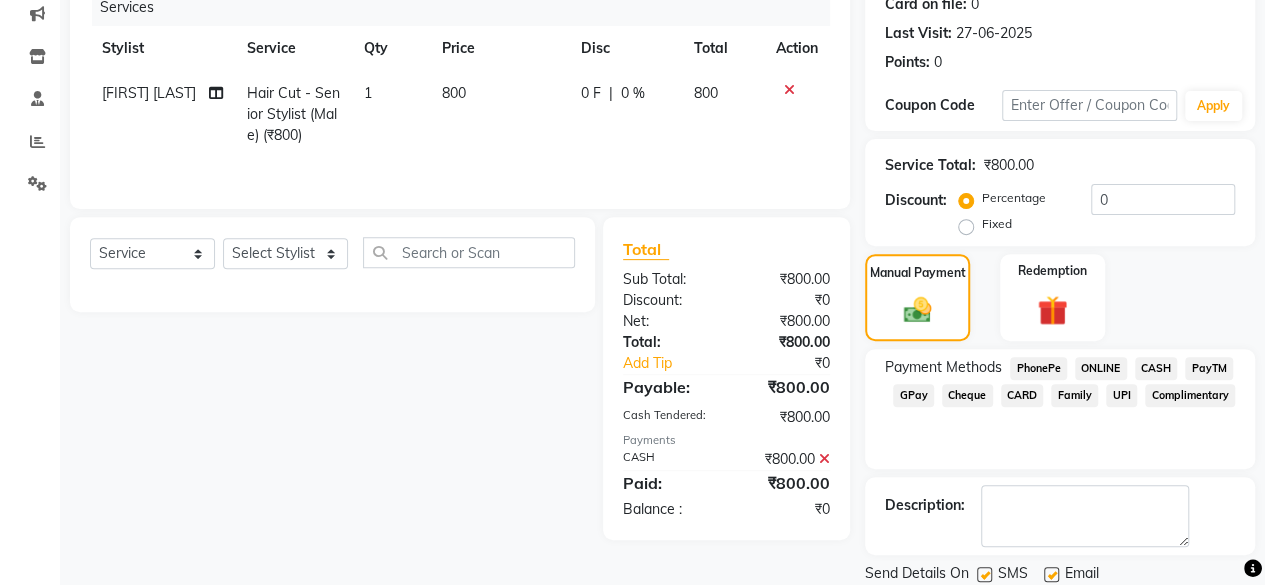 scroll, scrollTop: 324, scrollLeft: 0, axis: vertical 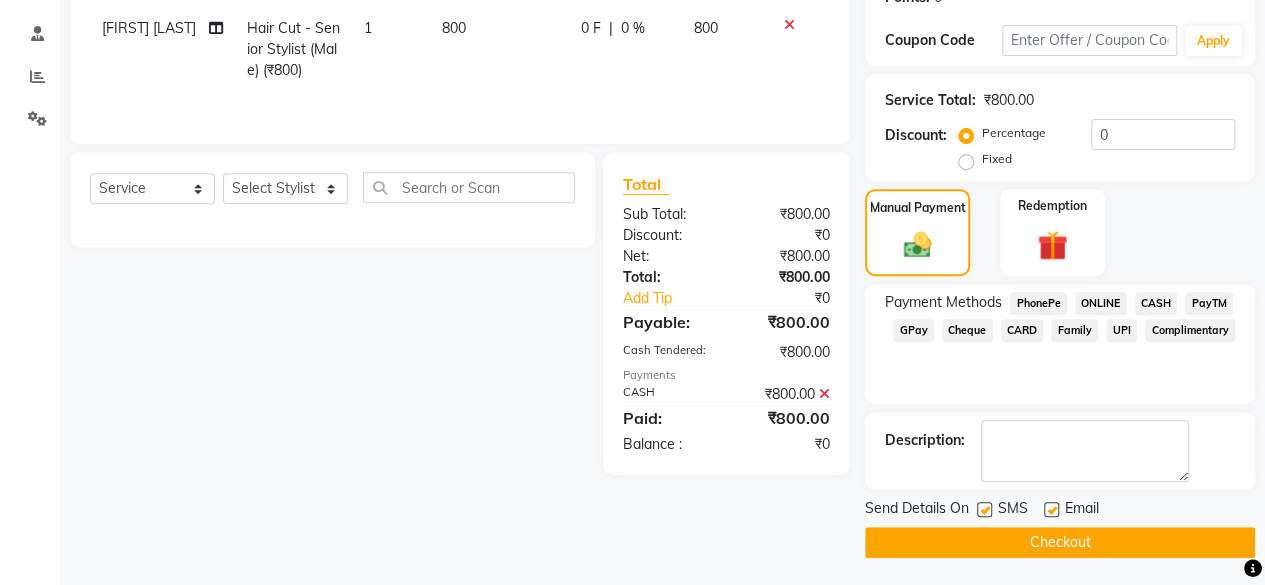 click 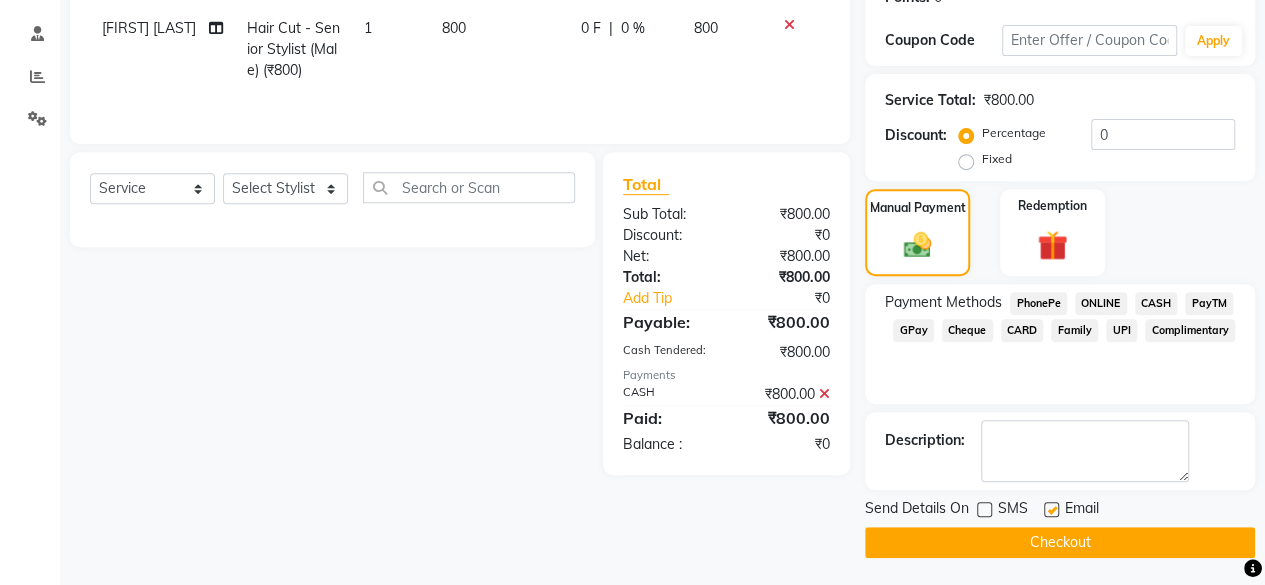 click on "Checkout" 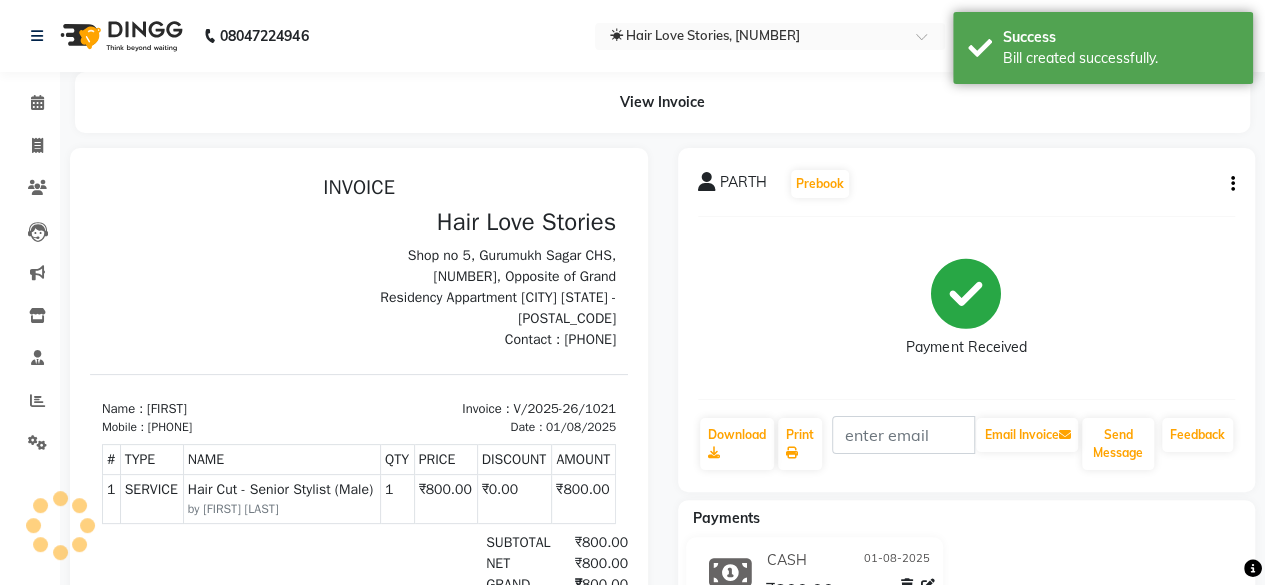 scroll, scrollTop: 0, scrollLeft: 0, axis: both 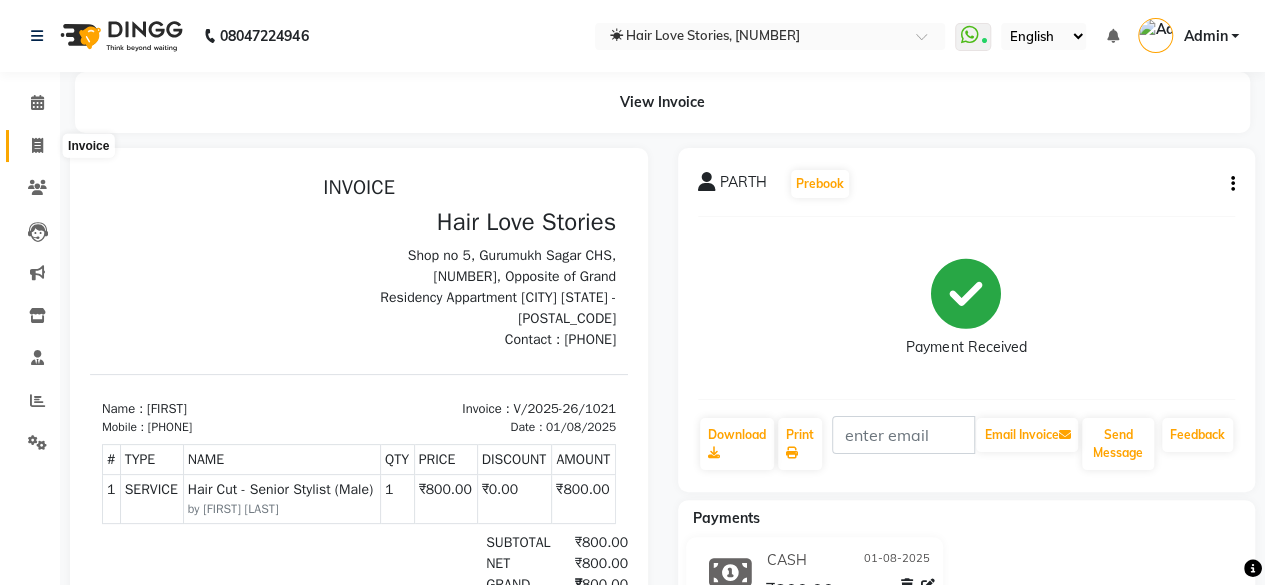 click 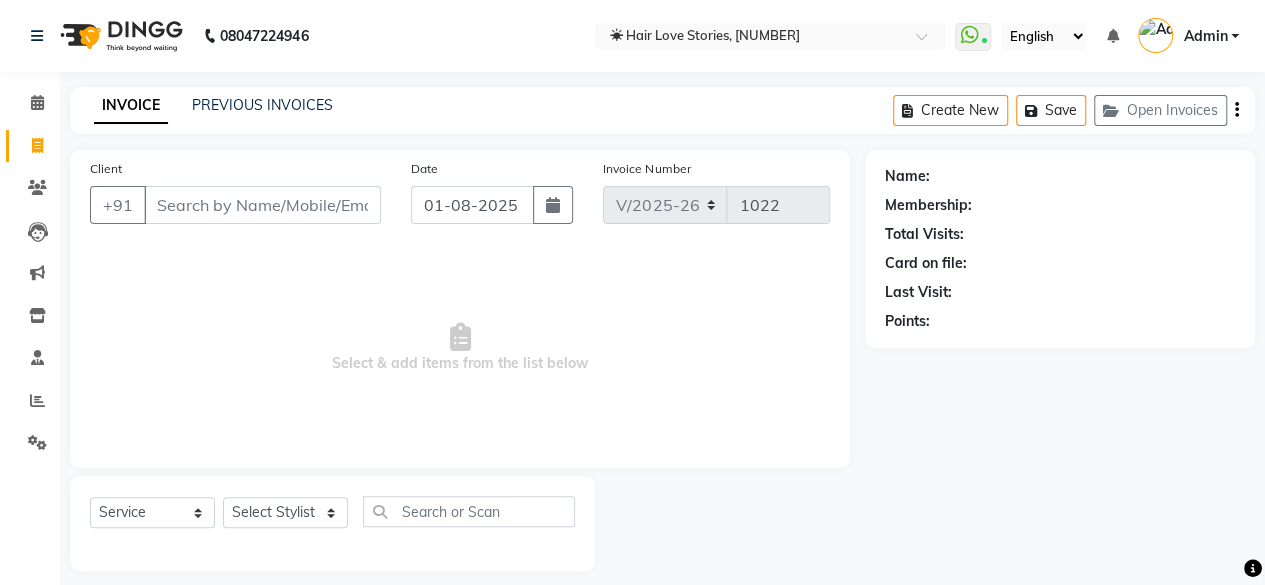scroll, scrollTop: 15, scrollLeft: 0, axis: vertical 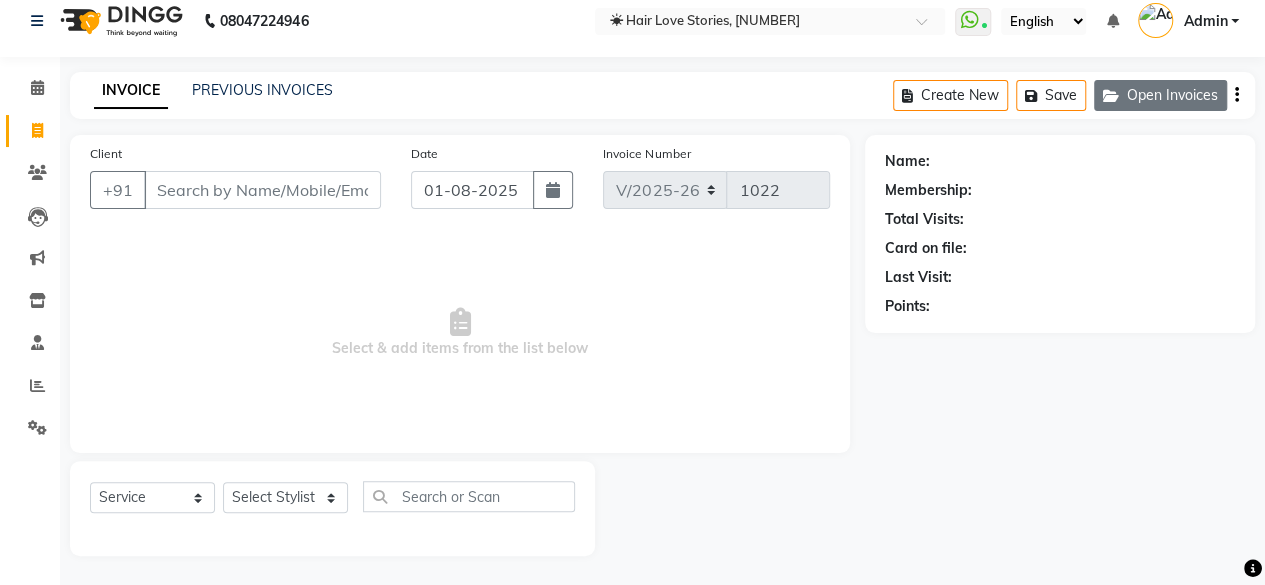 click on "Open Invoices" 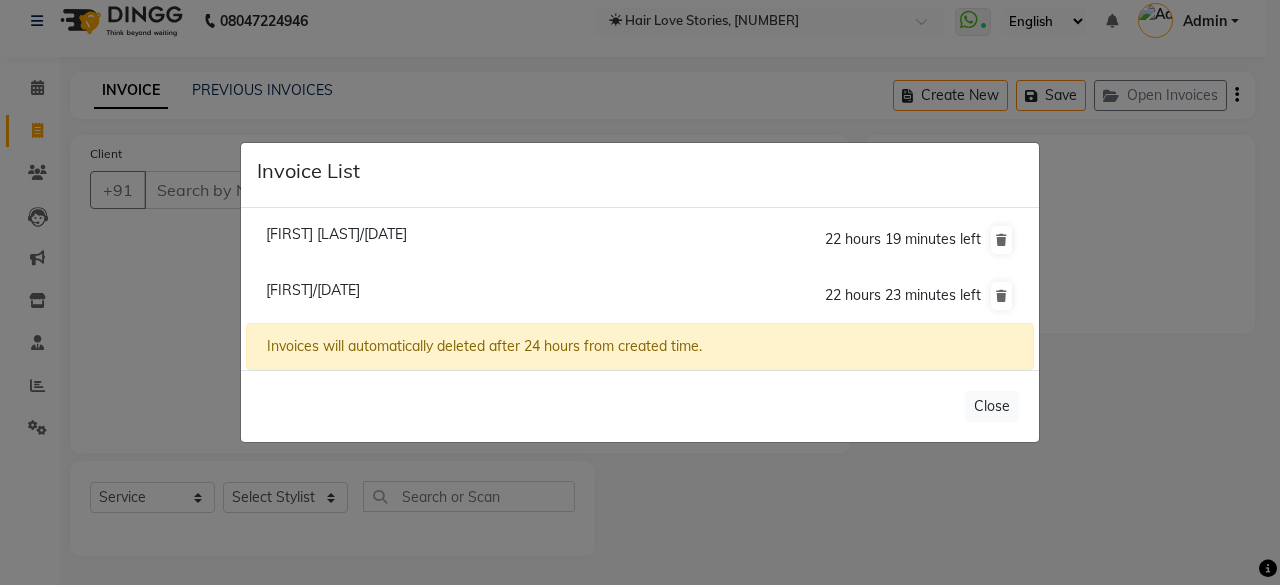 click on "[FIRST] [LAST]/[DATE]  [TIME] left" 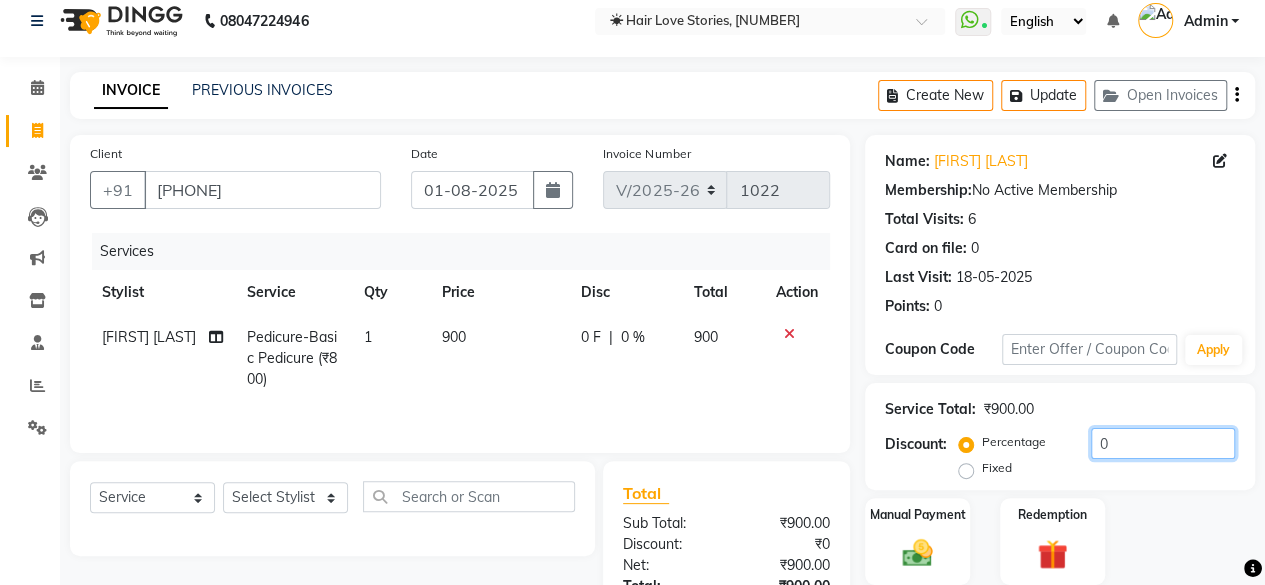click on "0" 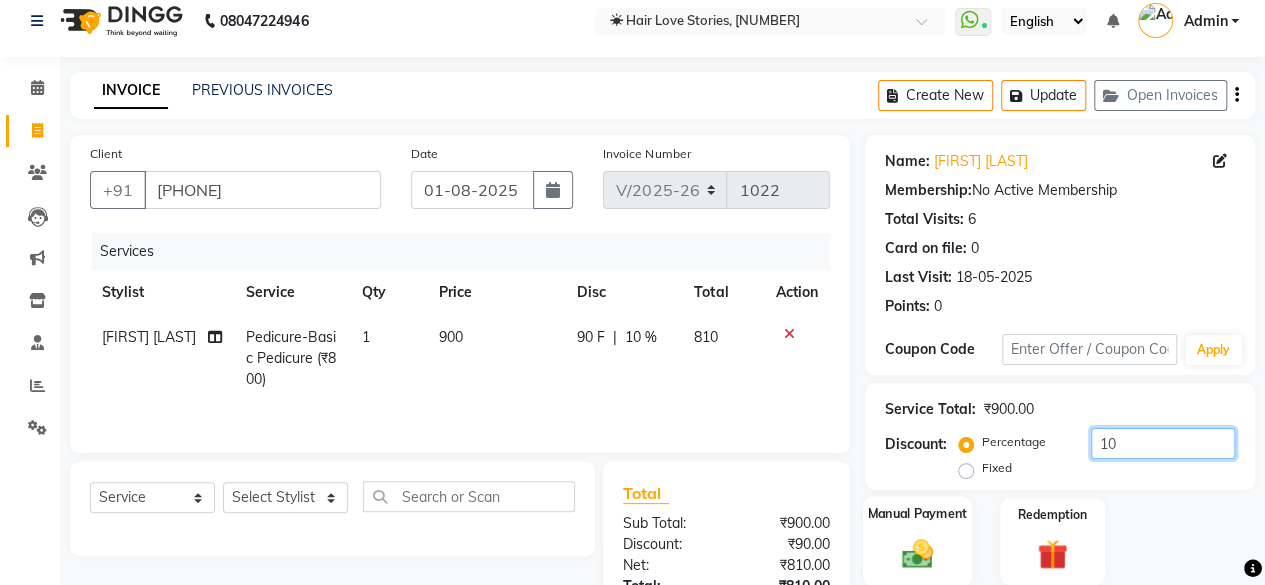 type on "10" 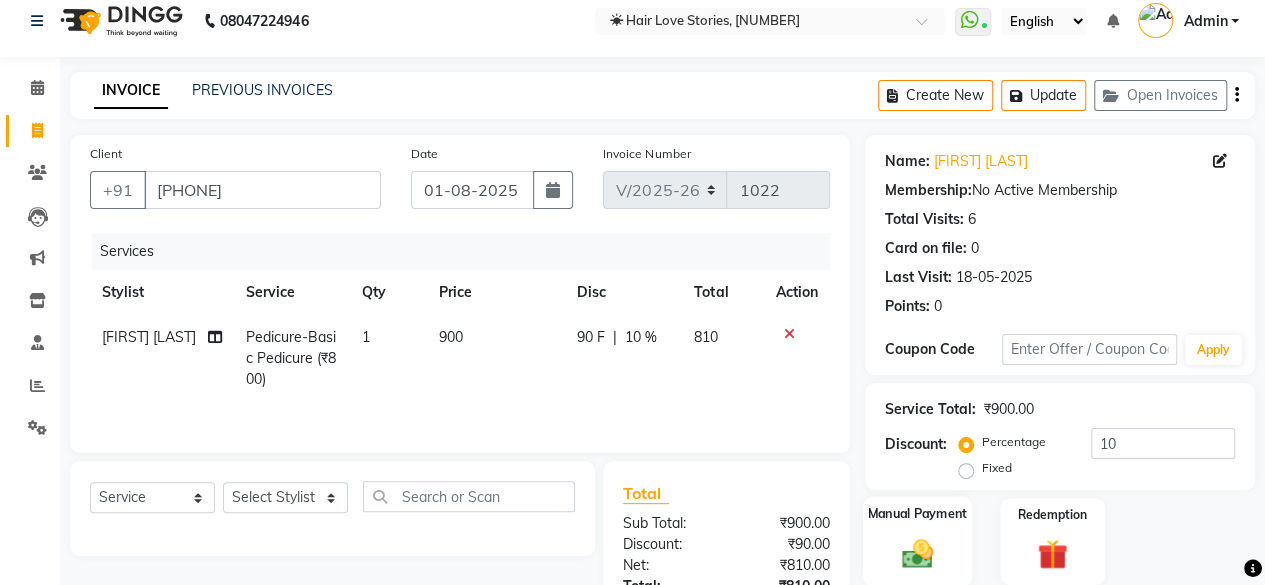 click 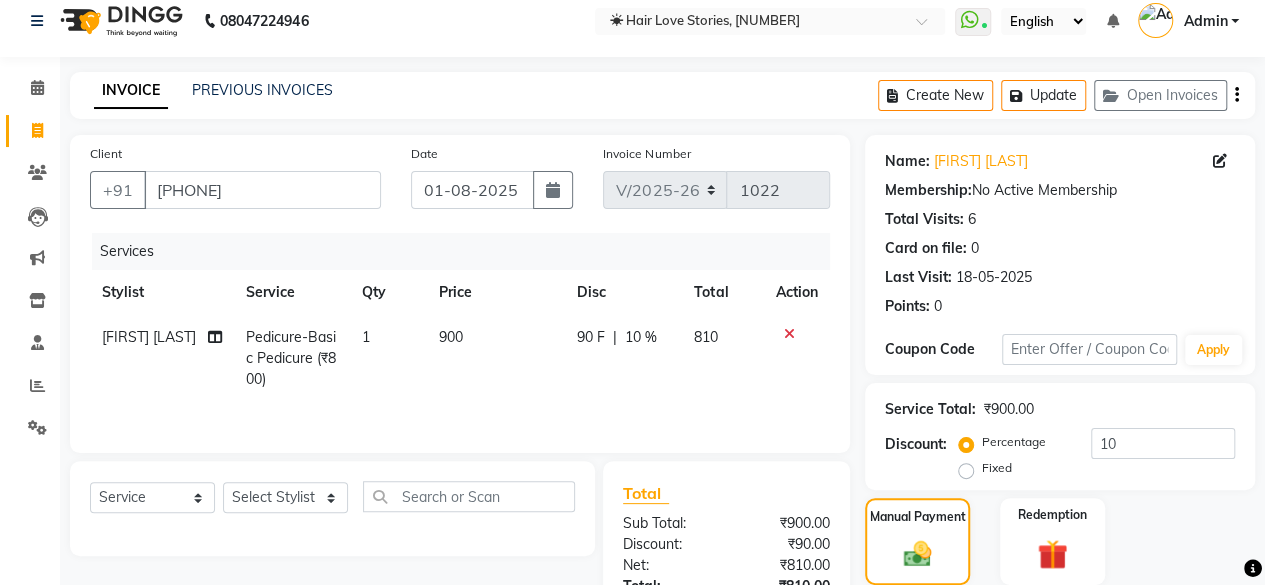 scroll, scrollTop: 213, scrollLeft: 0, axis: vertical 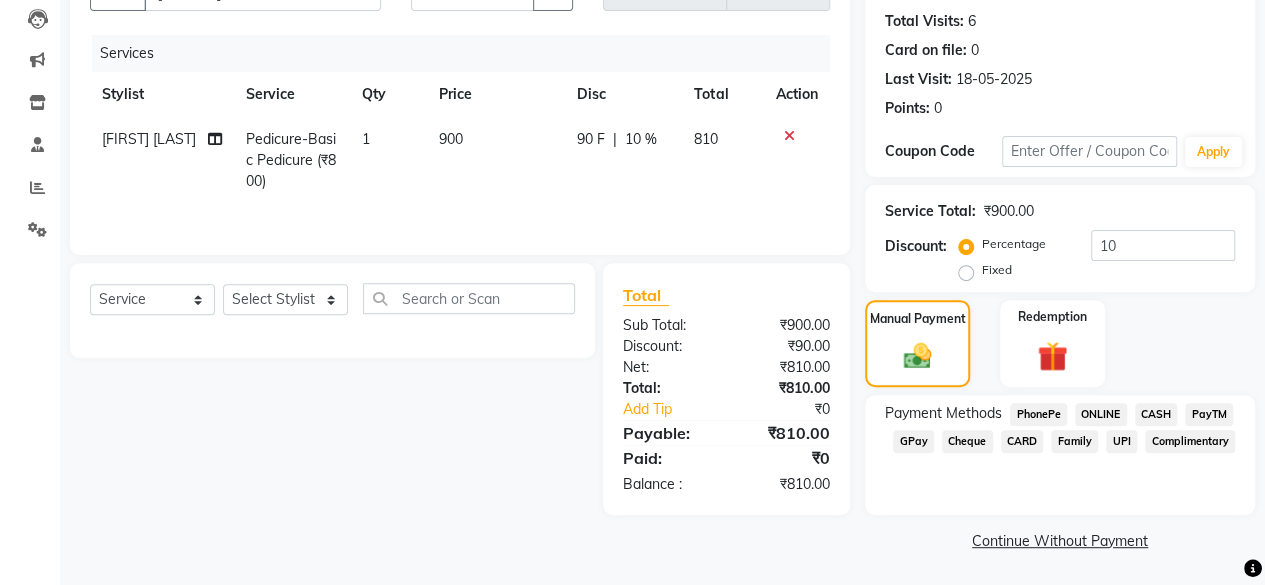 click on "CASH" 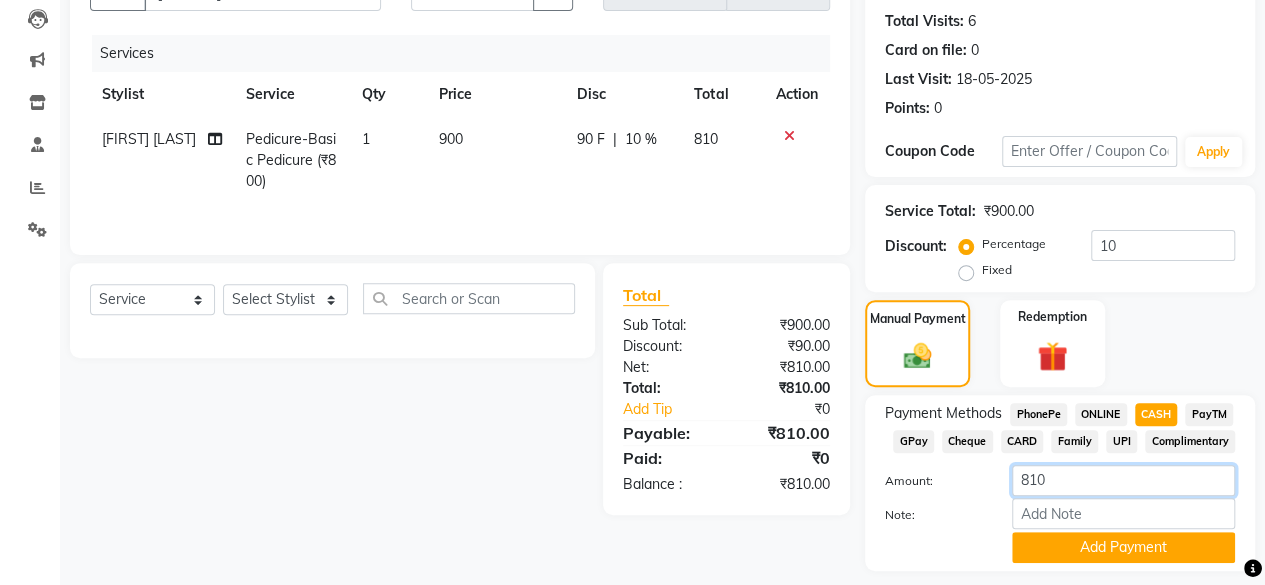 click on "810" 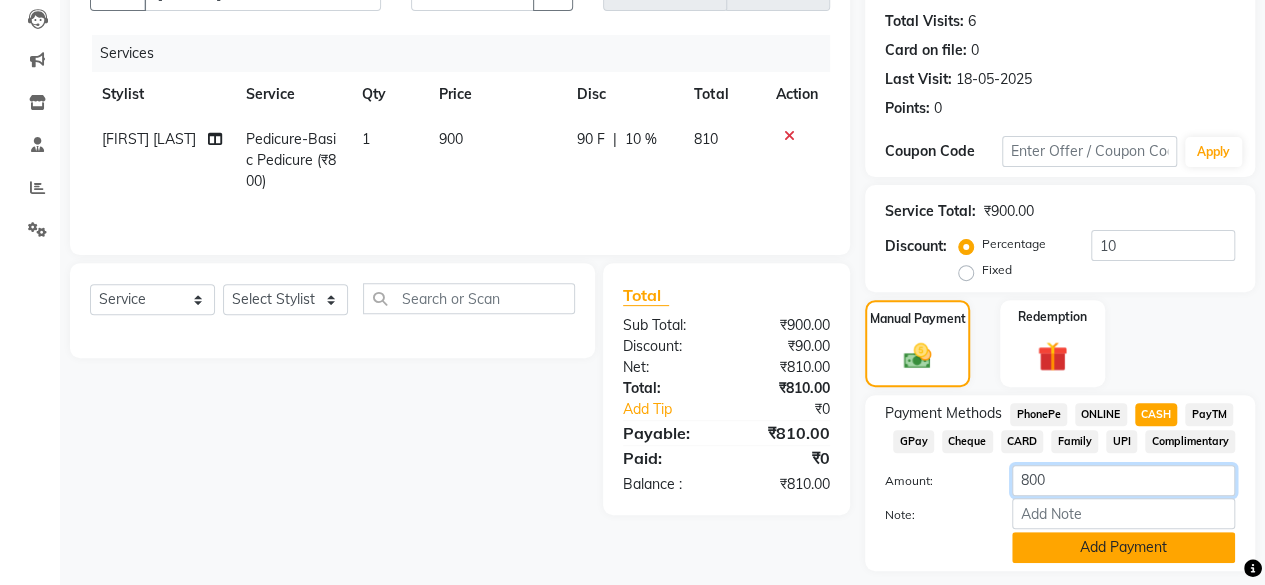 type on "800" 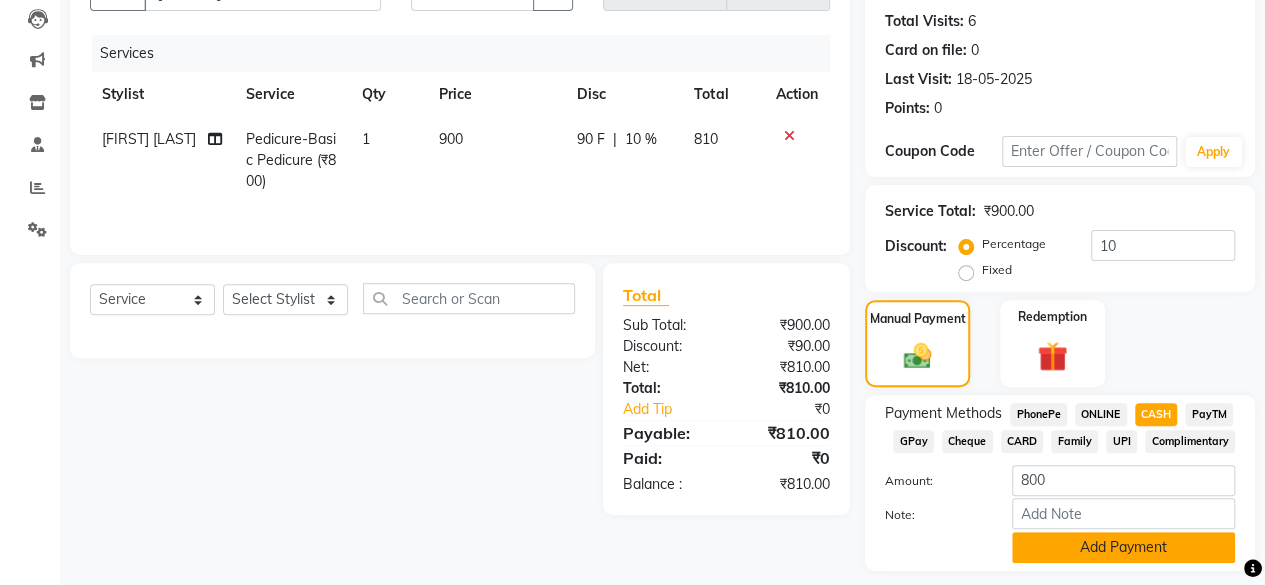 click on "Add Payment" 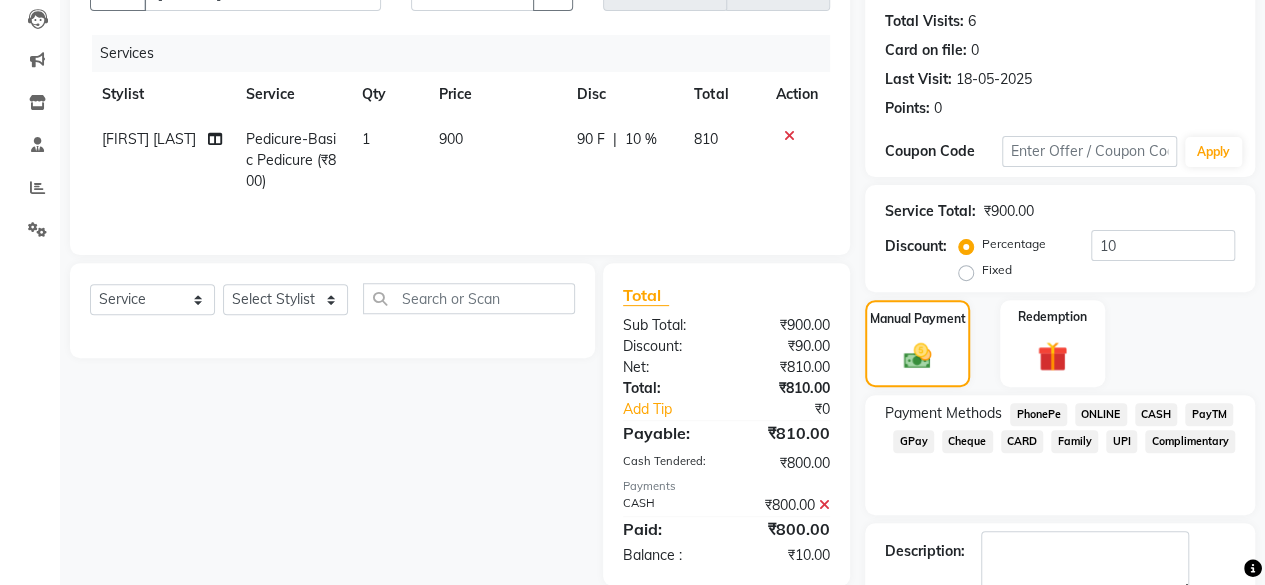 scroll, scrollTop: 324, scrollLeft: 0, axis: vertical 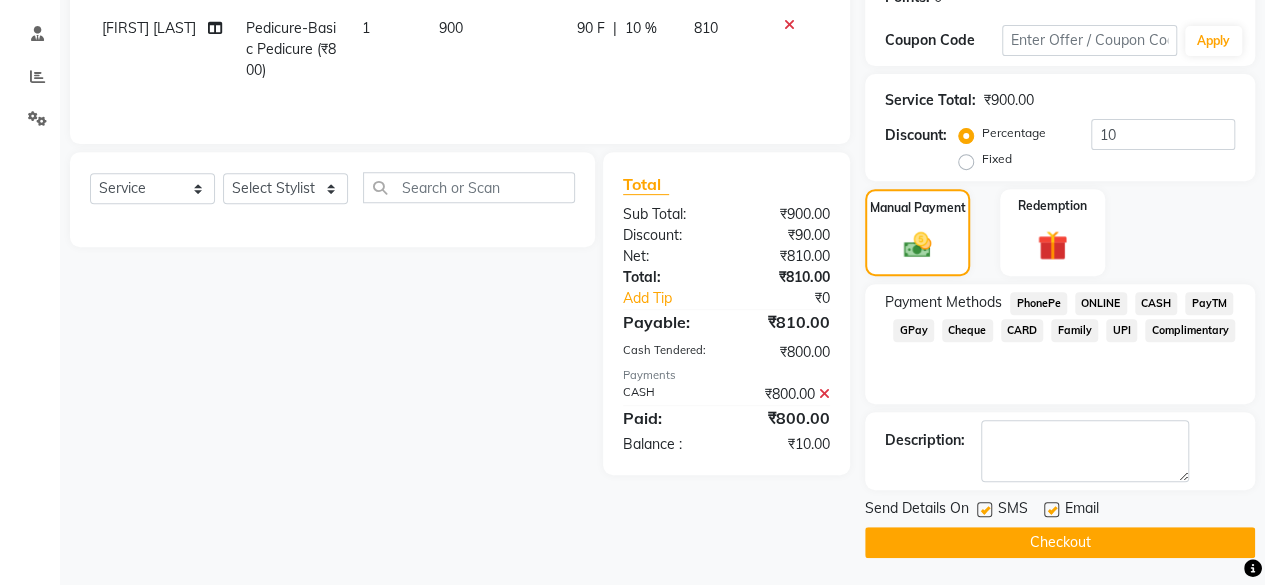 click 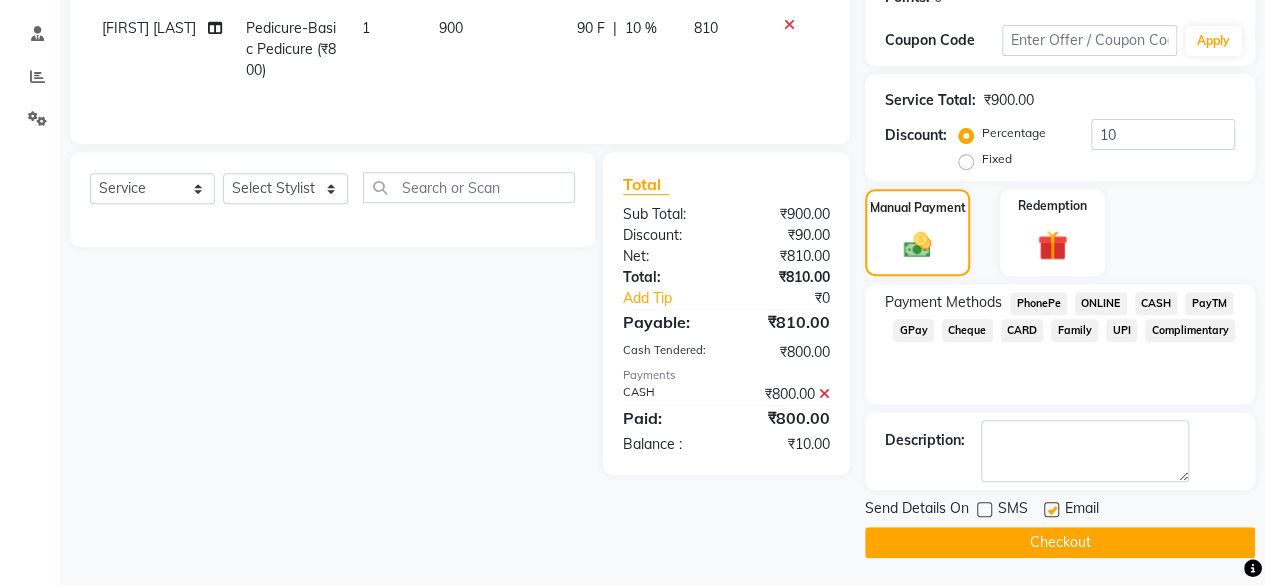 click on "Checkout" 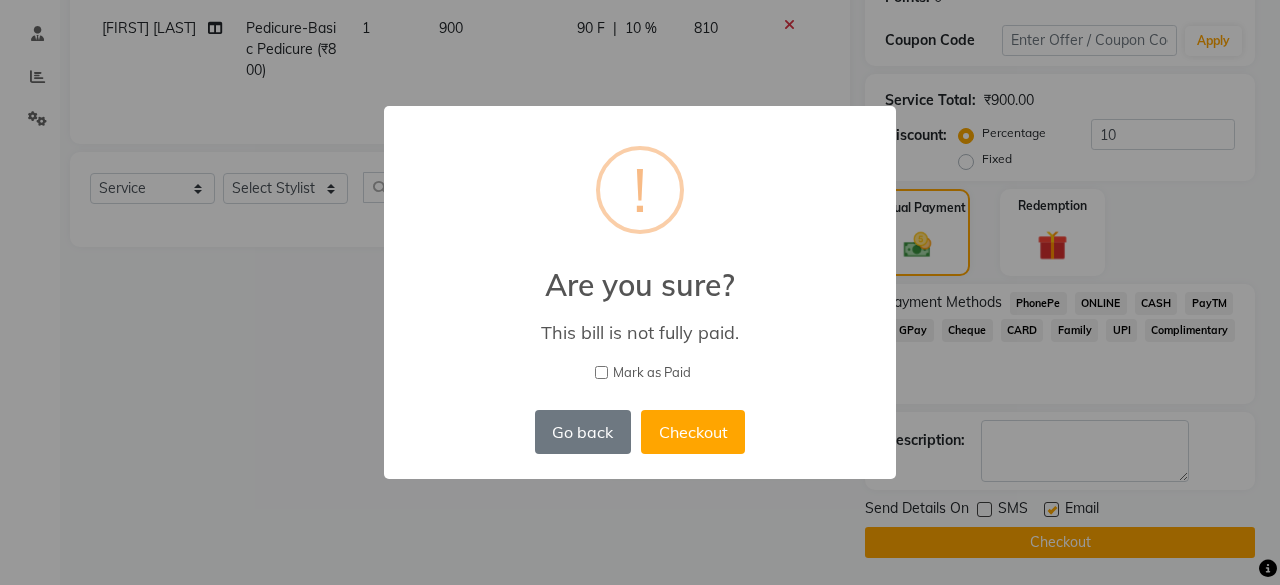 click on "Mark as Paid" at bounding box center (601, 372) 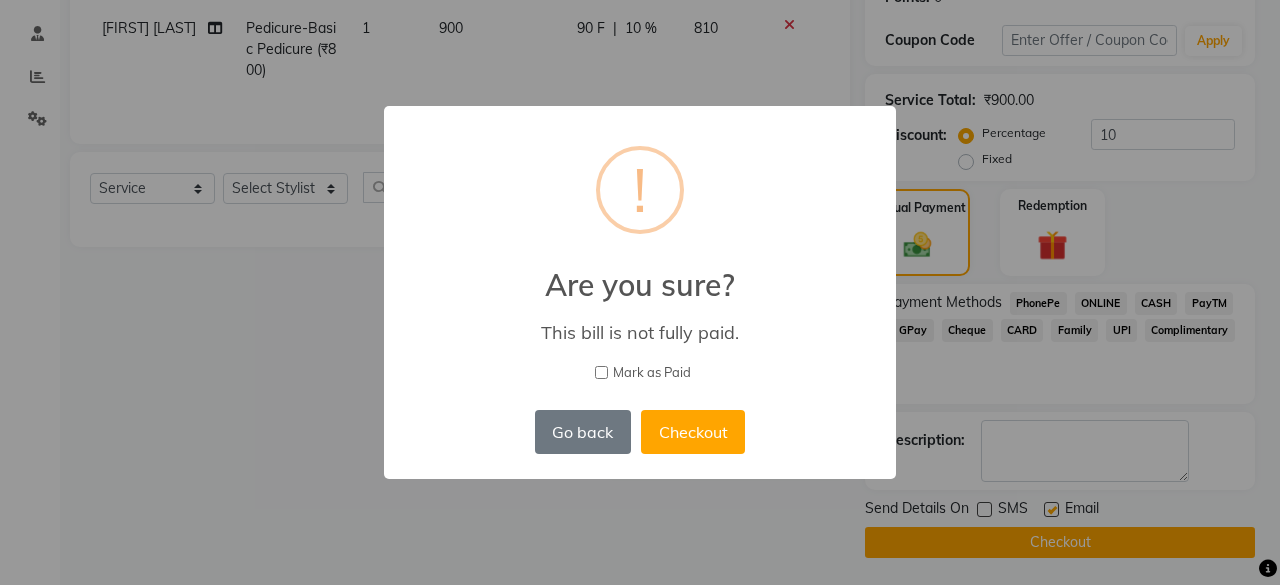 checkbox on "true" 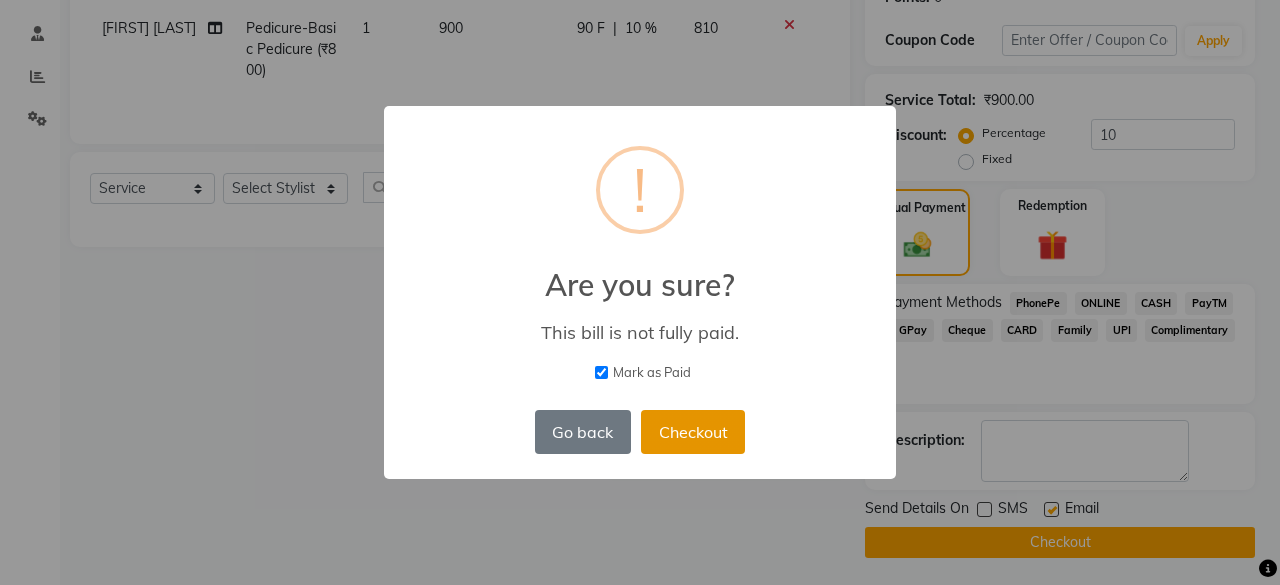 click on "Checkout" at bounding box center [693, 432] 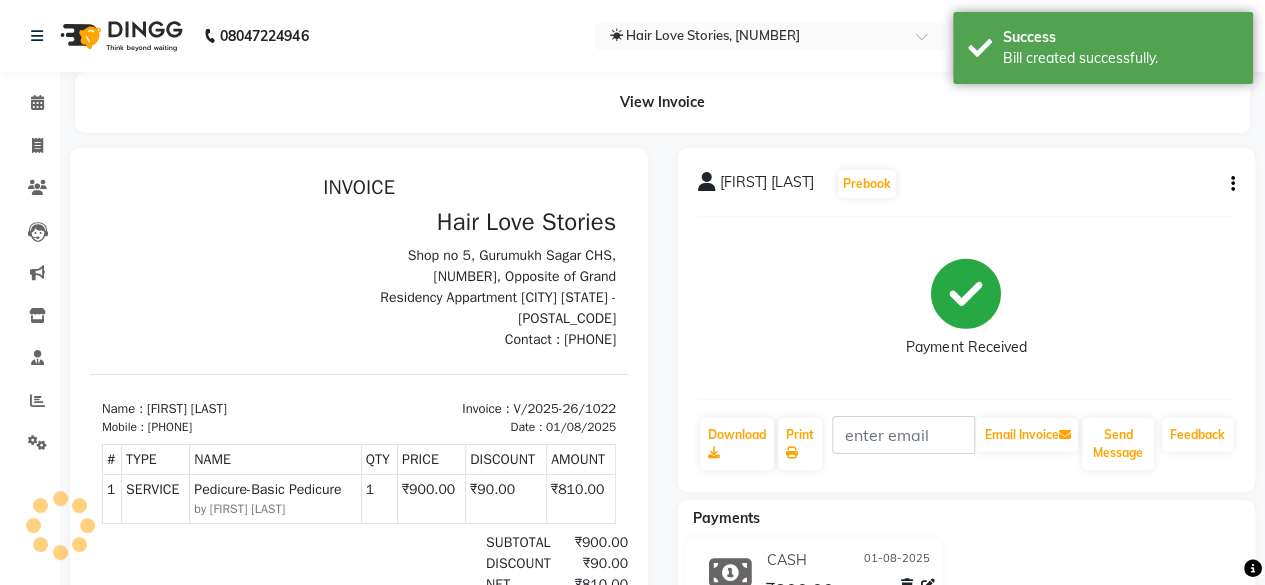 scroll, scrollTop: 0, scrollLeft: 0, axis: both 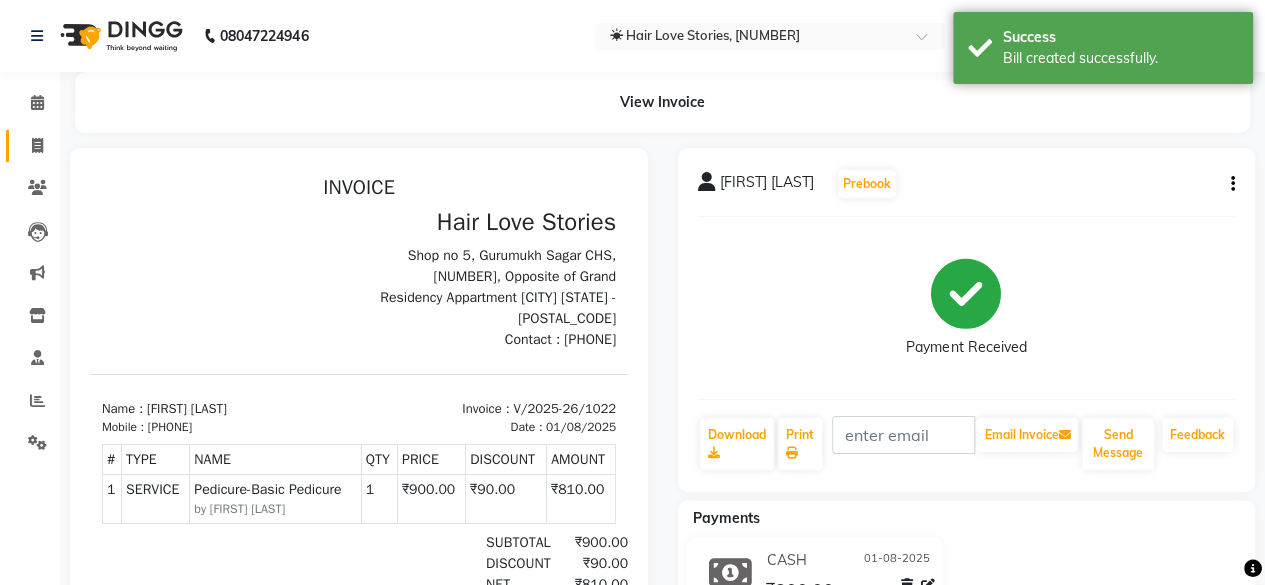 click on "Invoice" 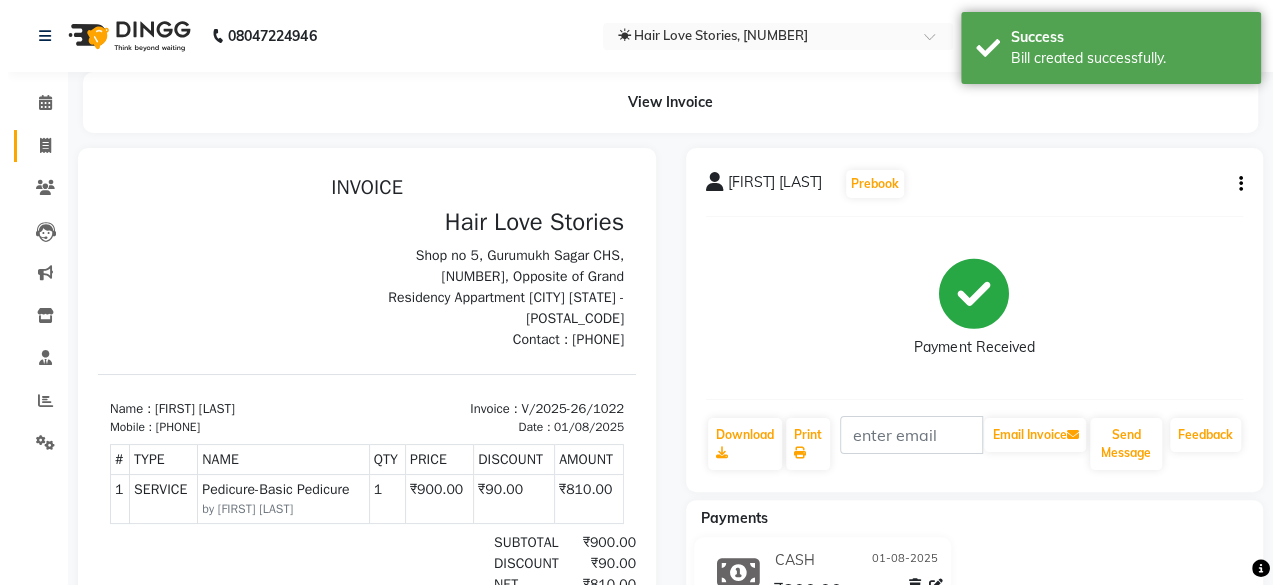 scroll, scrollTop: 15, scrollLeft: 0, axis: vertical 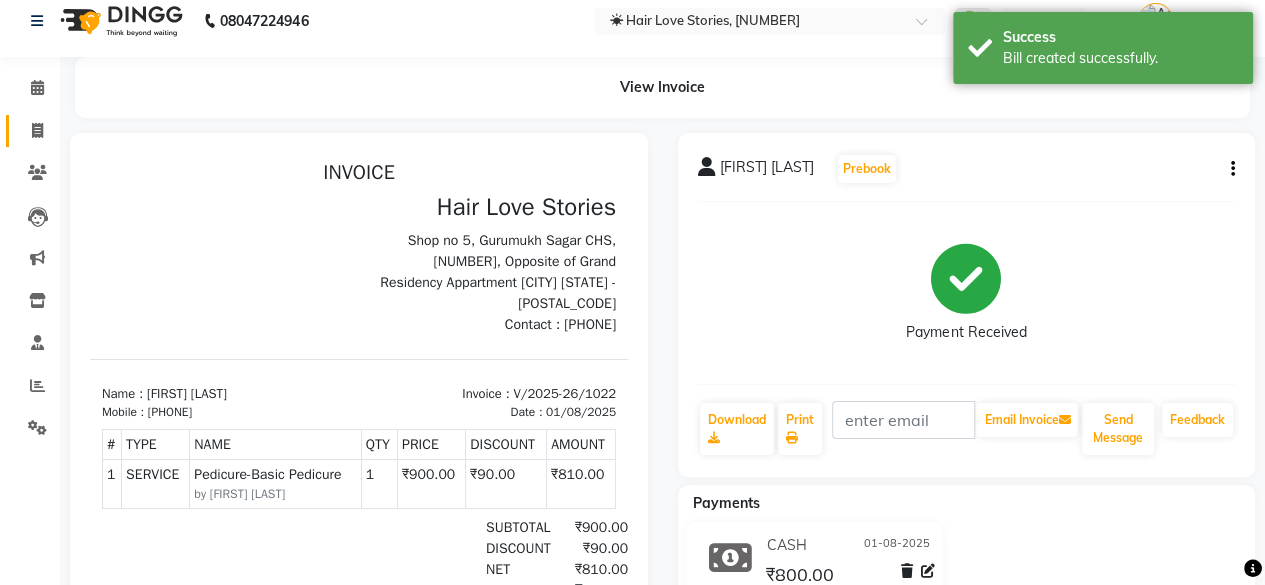 select on "3886" 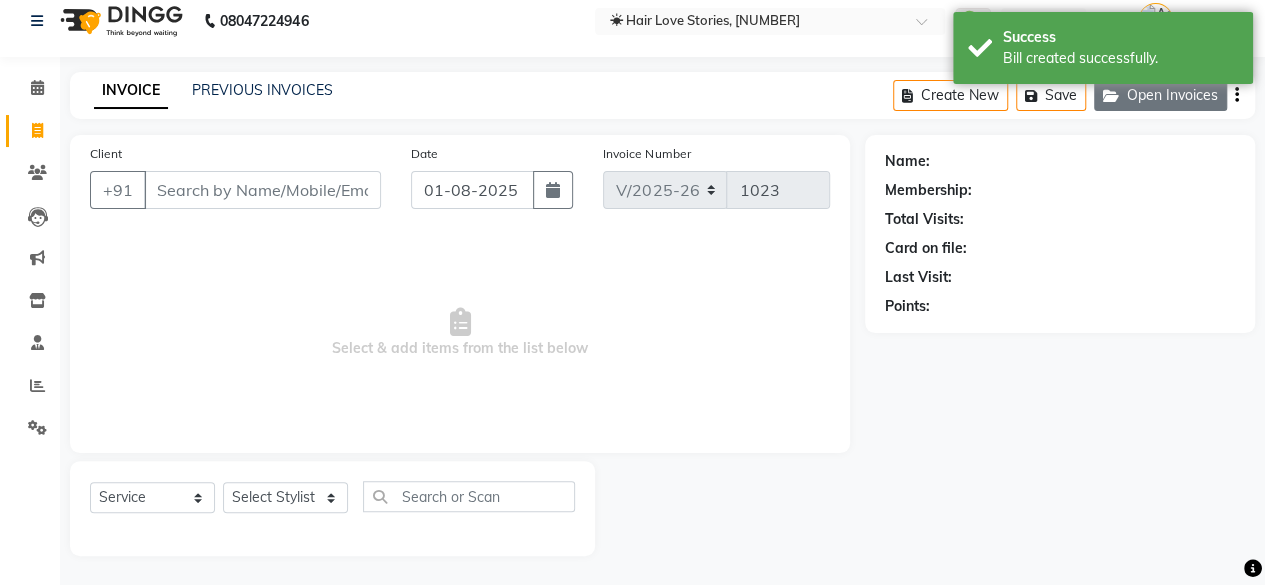 click on "Open Invoices" 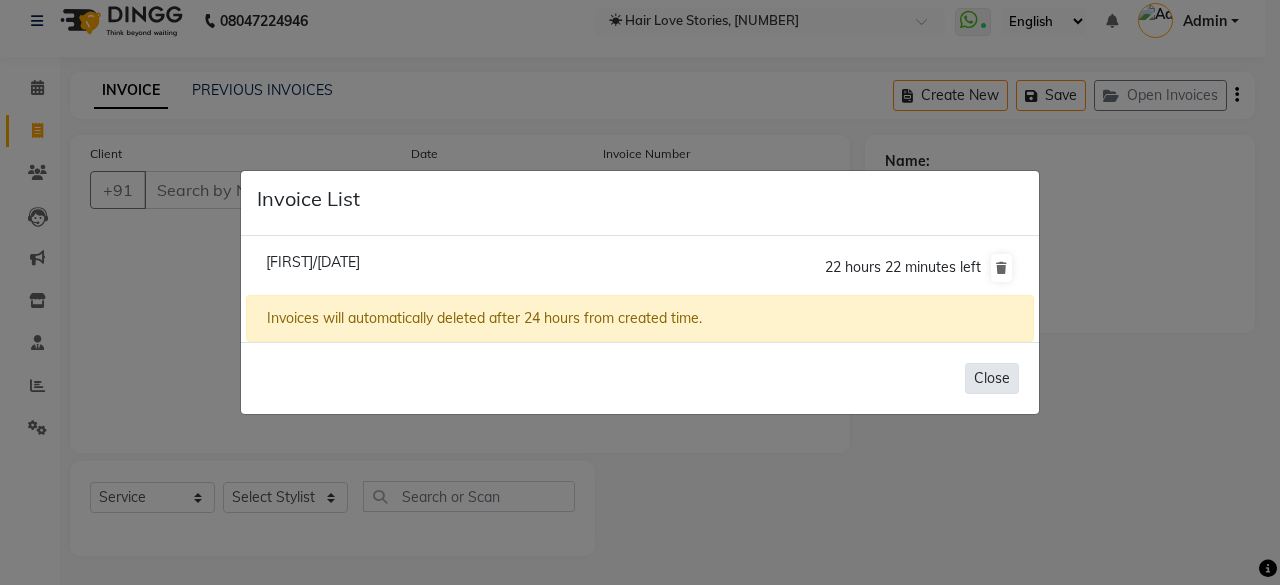 click on "Close" 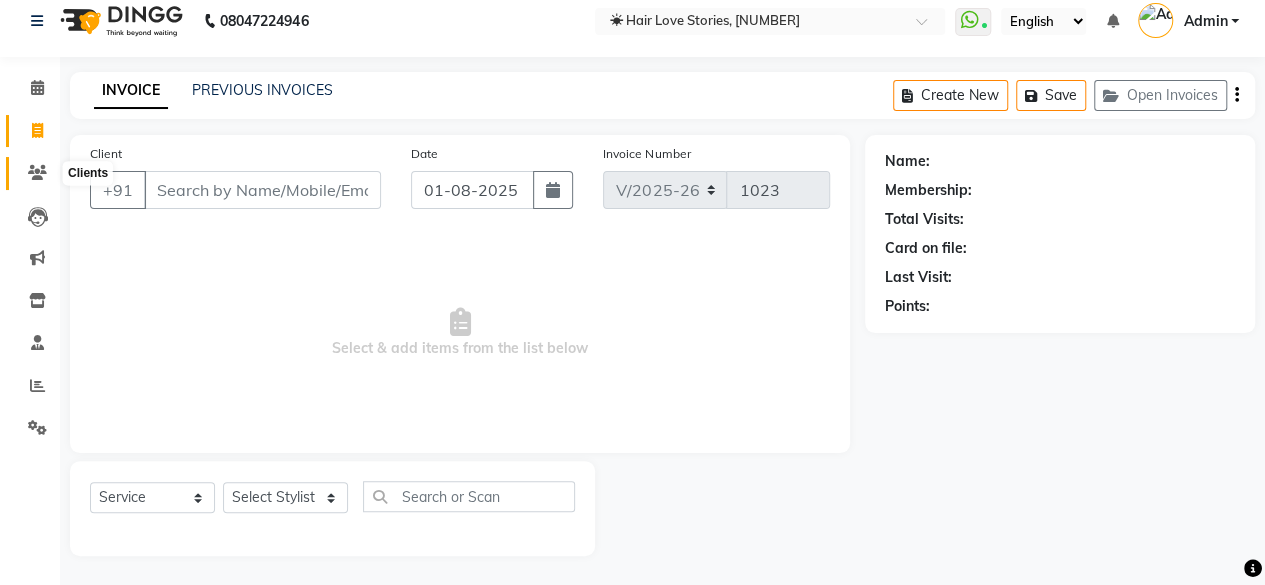 click 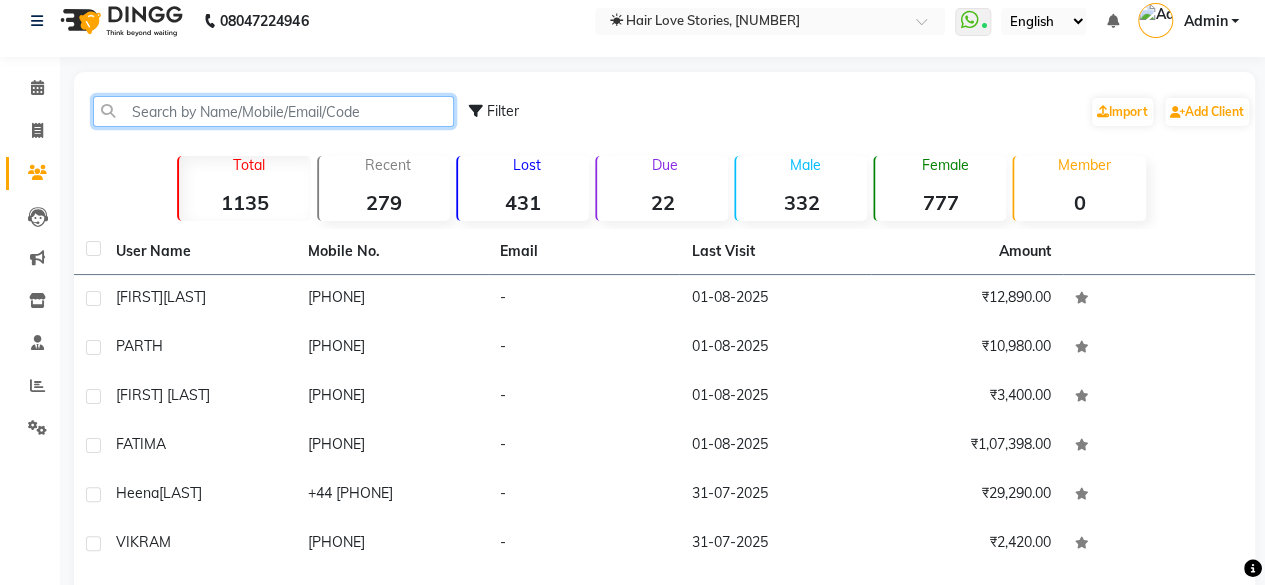 click 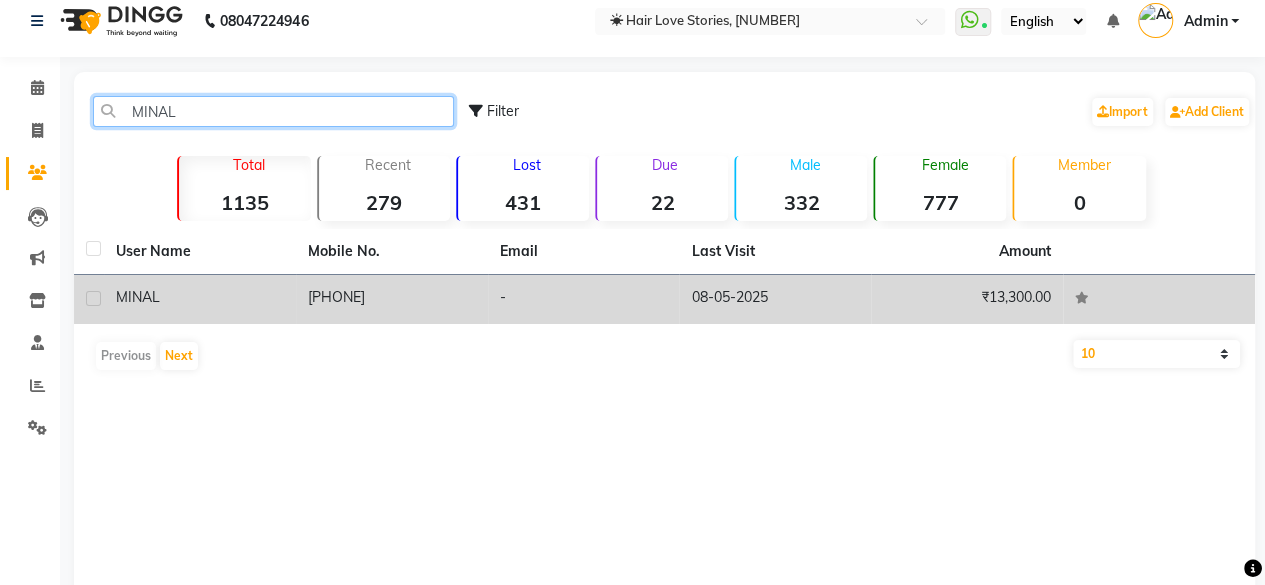 type on "MINAL" 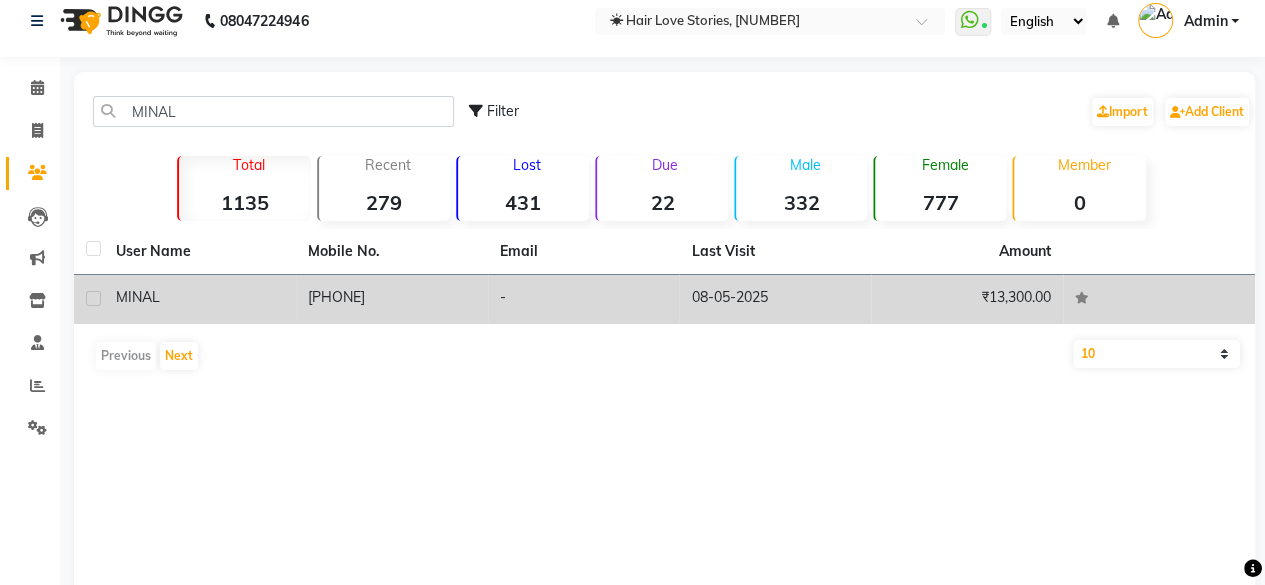 click on "[PHONE]" 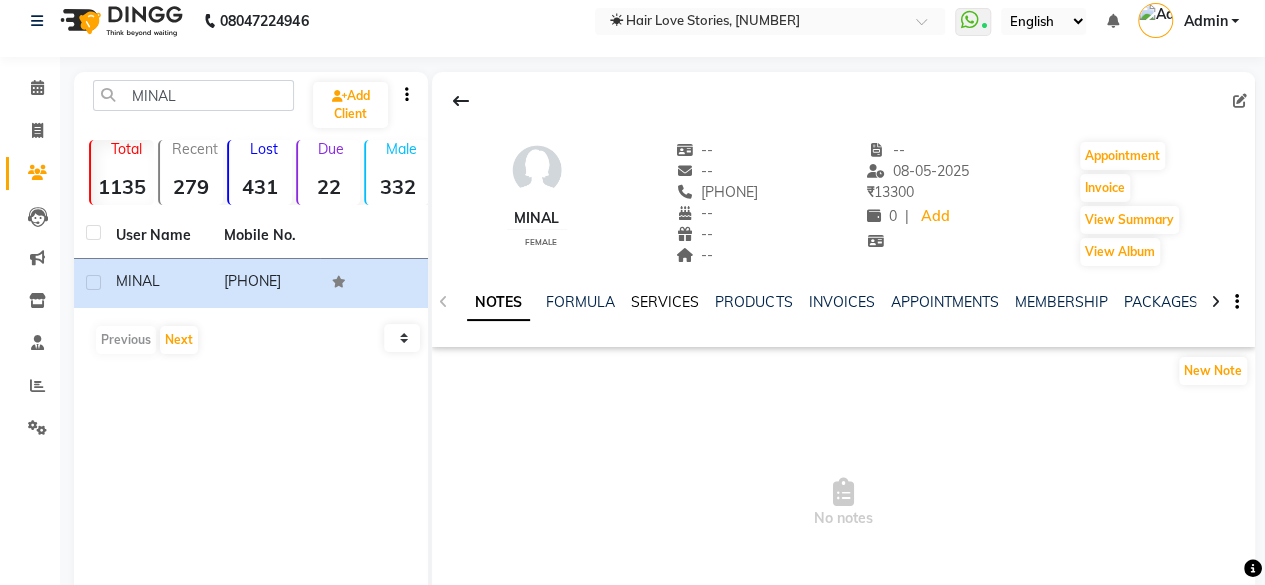 click on "SERVICES" 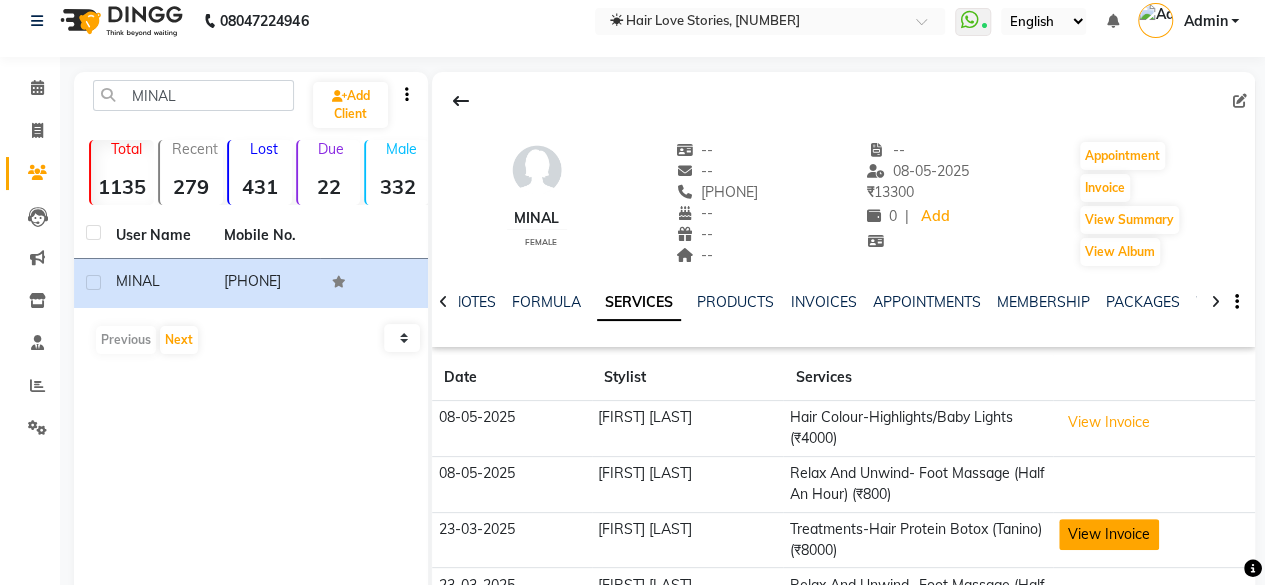 click on "View Invoice" 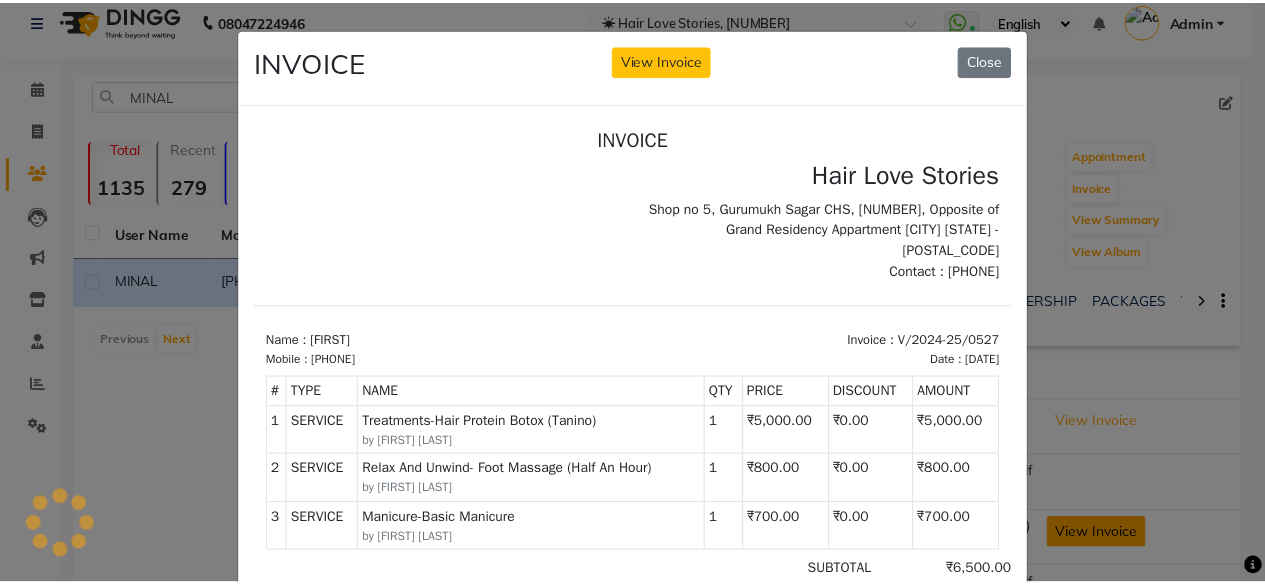 scroll, scrollTop: 0, scrollLeft: 0, axis: both 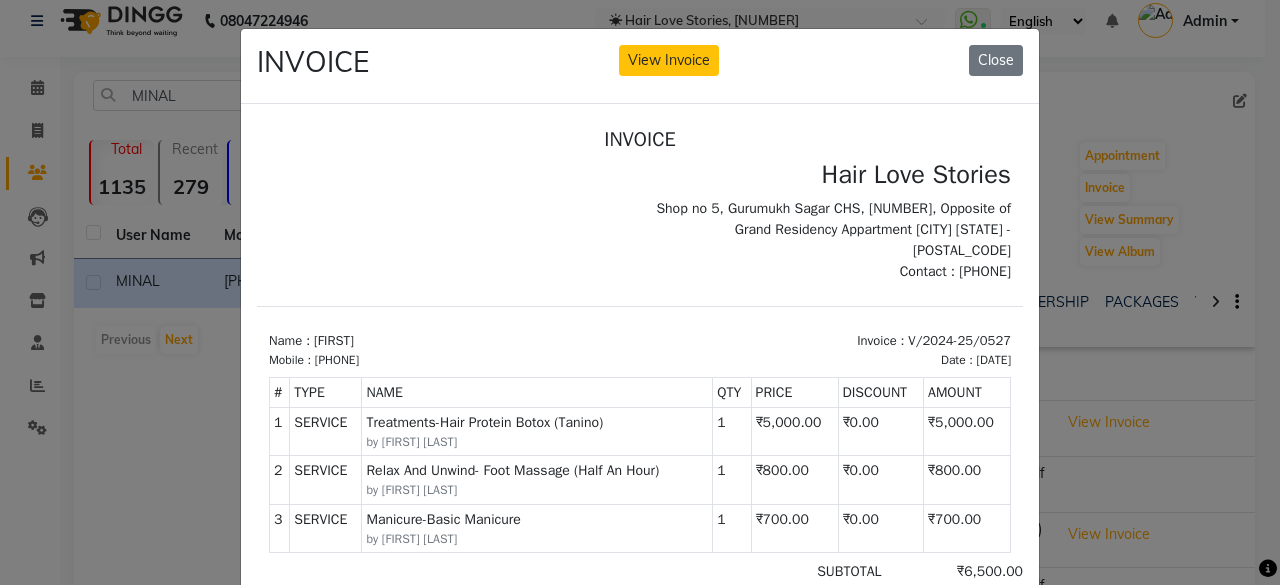 click on "INVOICE View Invoice Close" 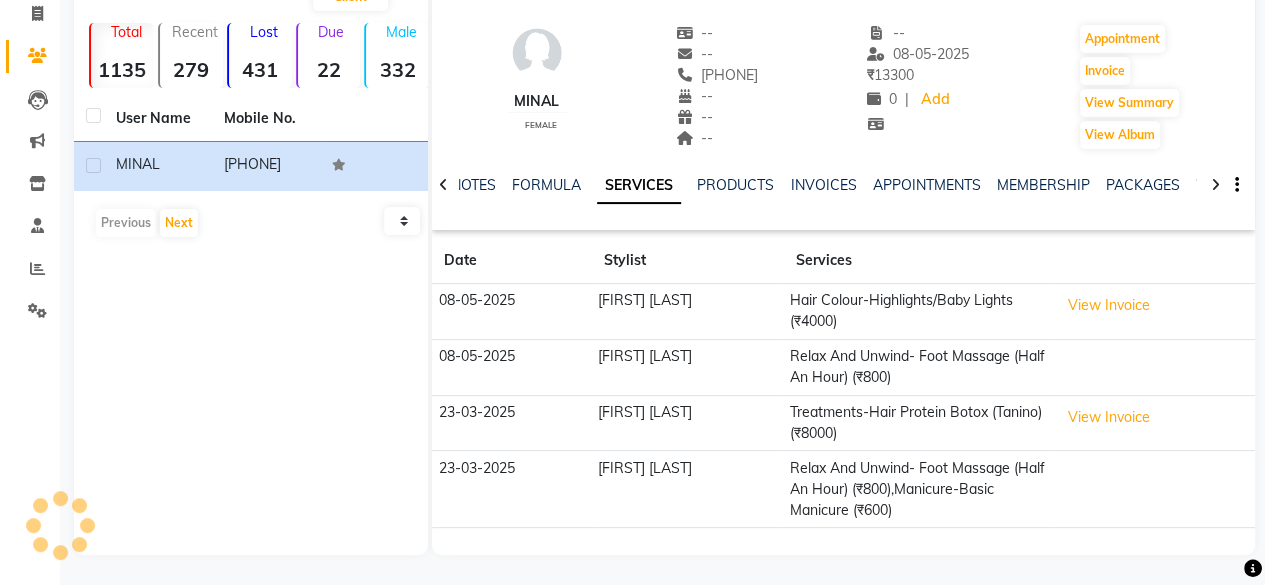 scroll, scrollTop: 0, scrollLeft: 0, axis: both 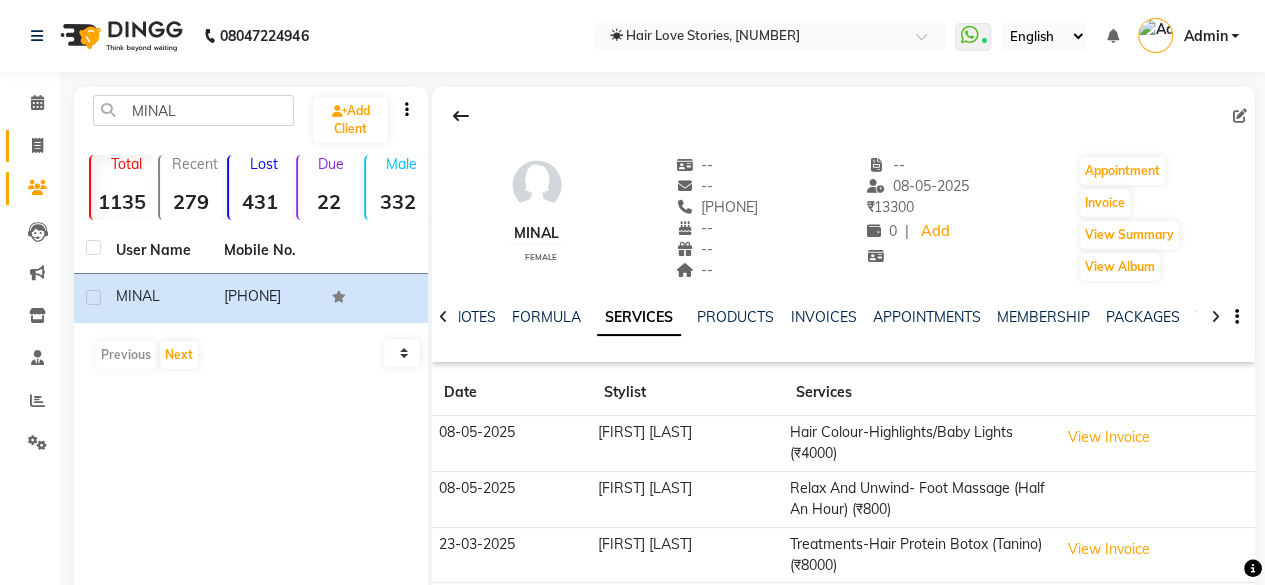 click on "Invoice" 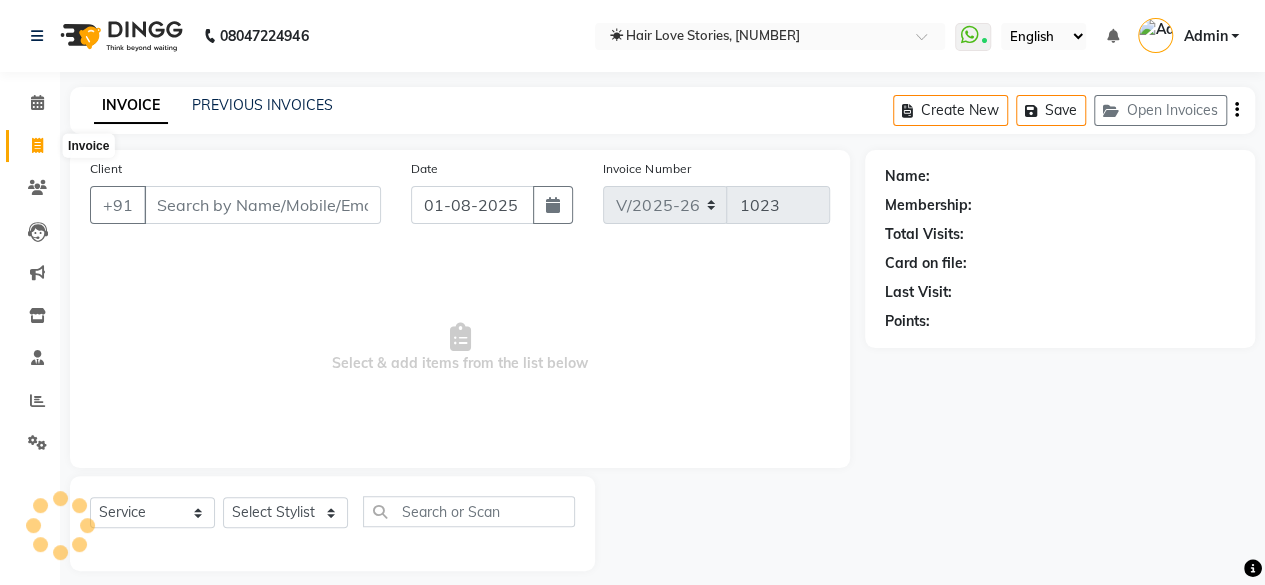 scroll, scrollTop: 15, scrollLeft: 0, axis: vertical 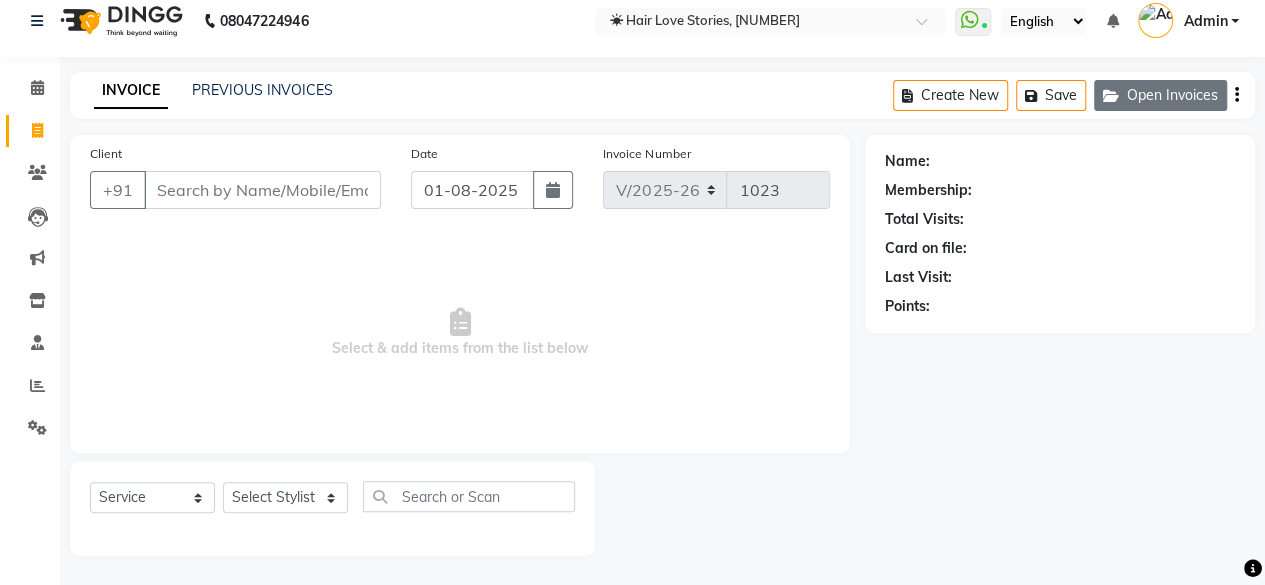 click 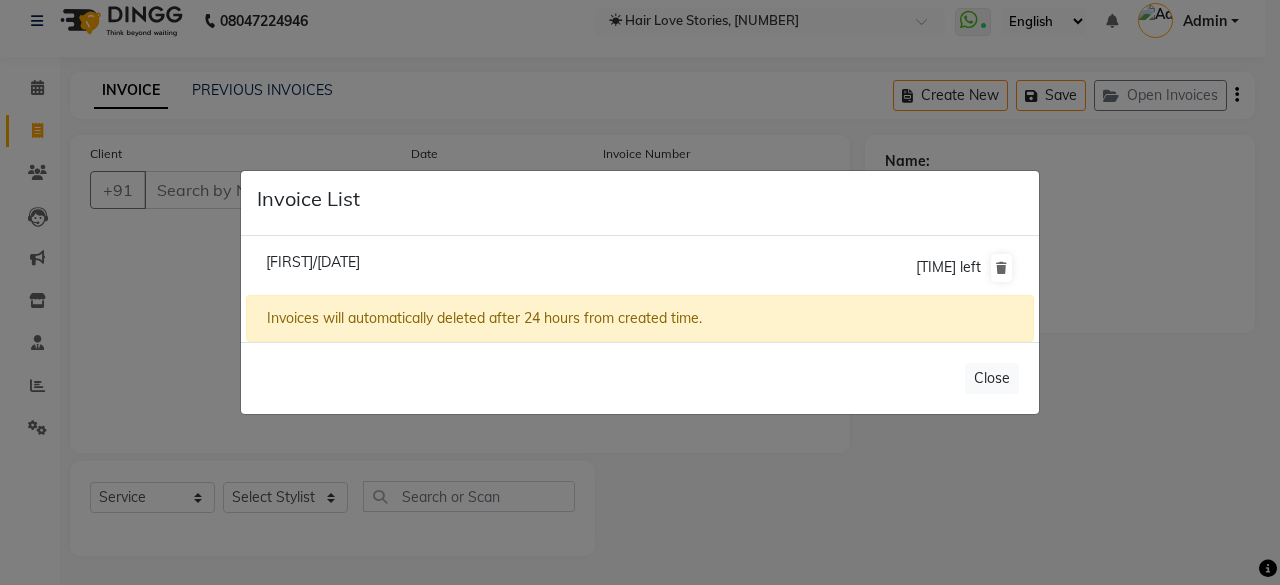 click on "[FIRST]/[DATE]" 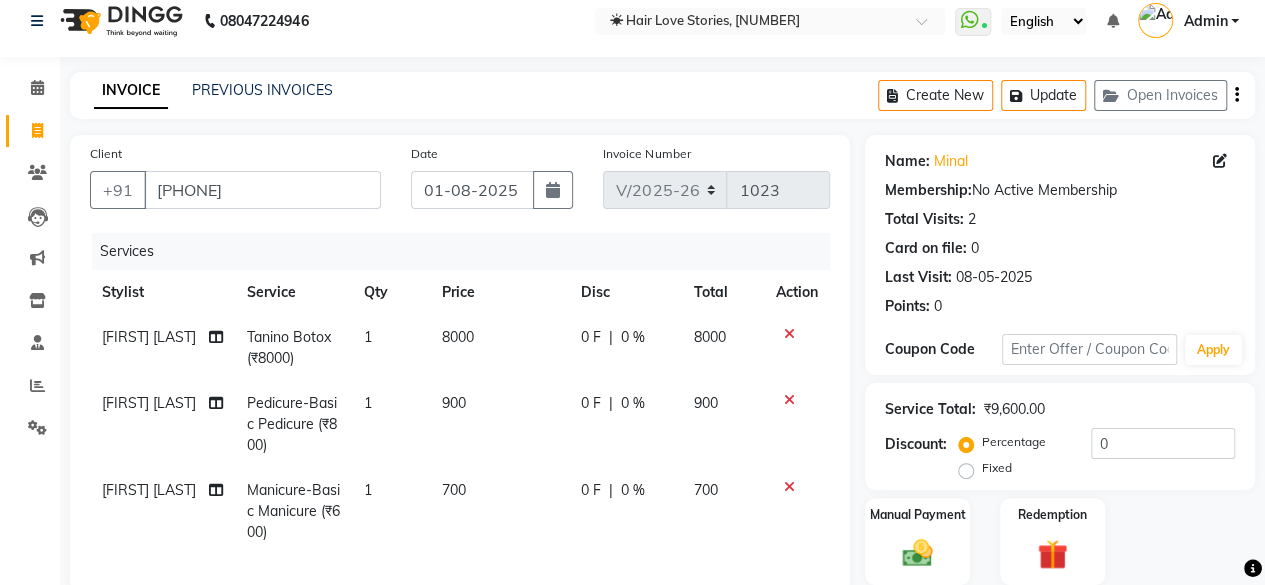 click on "8000" 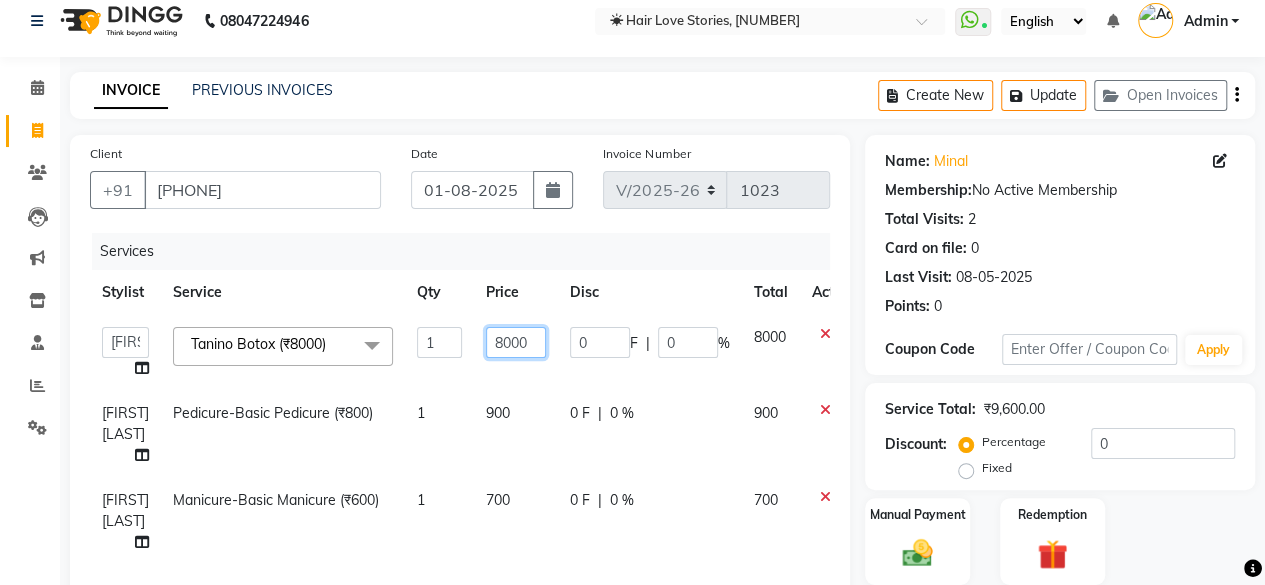 click on "8000" 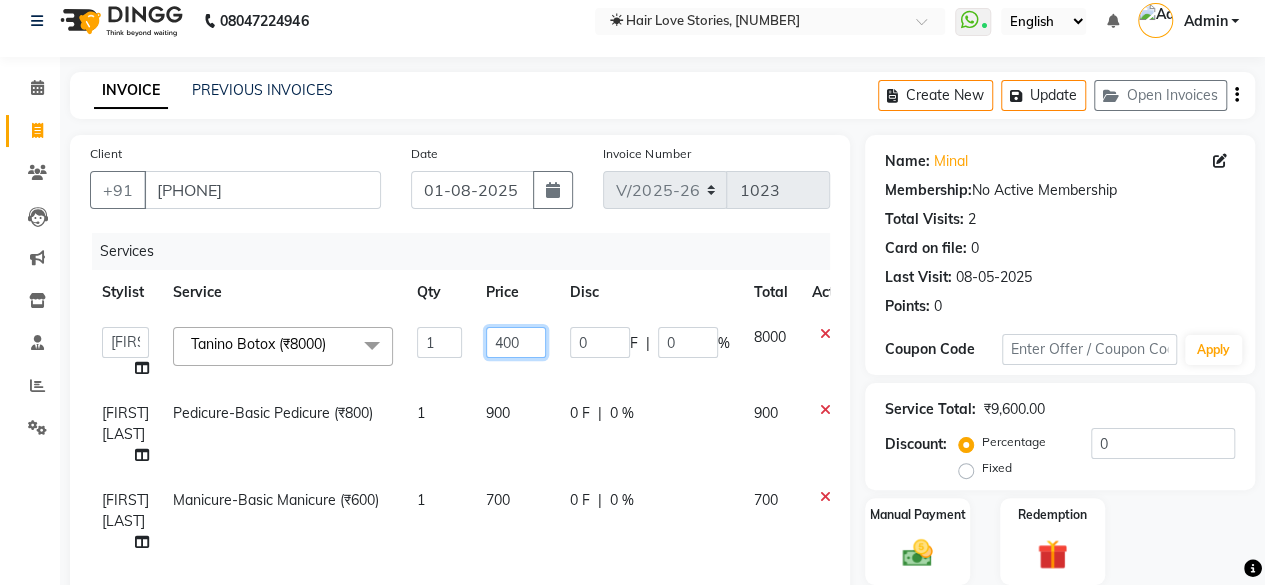 type on "4500" 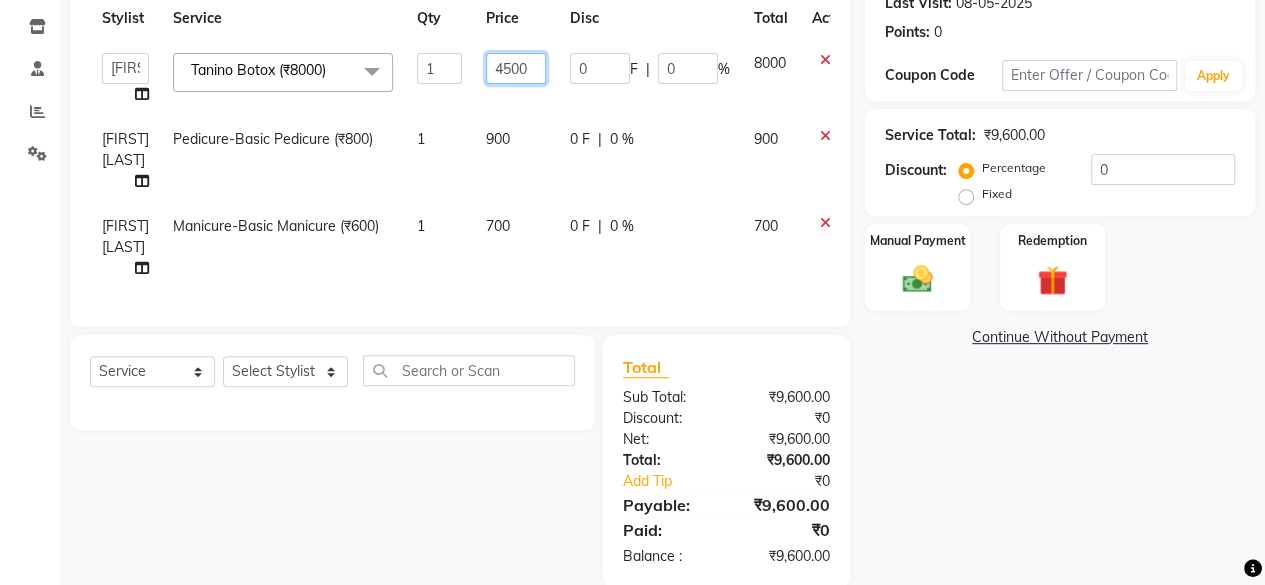 scroll, scrollTop: 292, scrollLeft: 0, axis: vertical 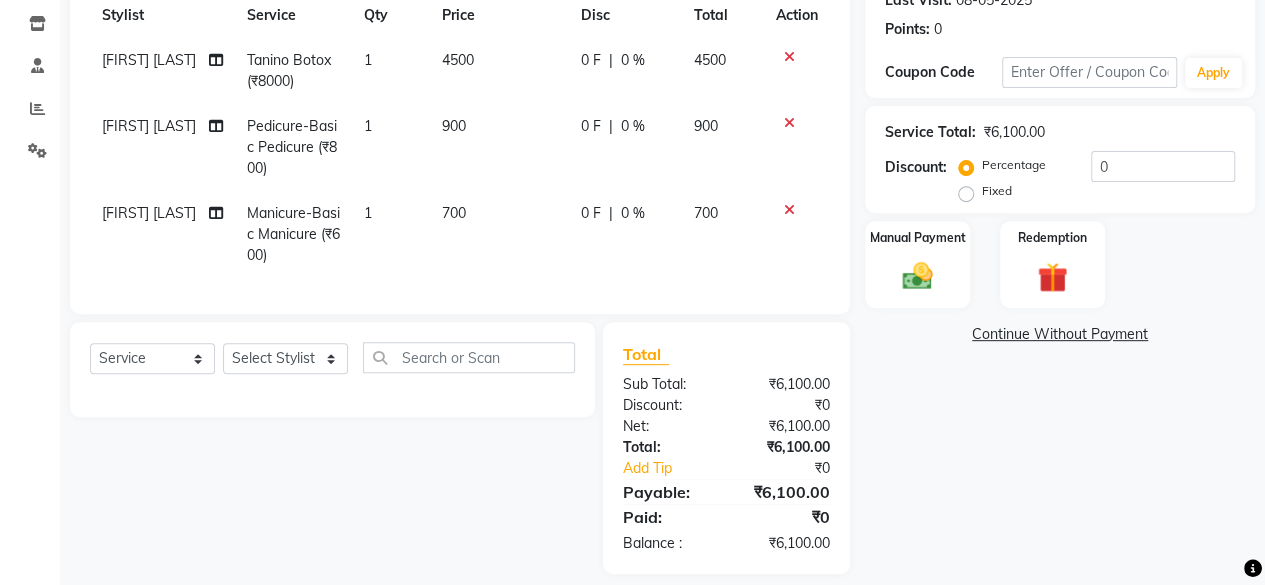 click on "Name: [FIRST]  Membership:  No Active Membership  Total Visits:  2 Card on file:  0 Last Visit:   [DATE] Points:   0  Coupon Code Apply Service Total:  ₹6,100.00  Discount:  Percentage   Fixed  0 Manual Payment Redemption  Continue Without Payment" 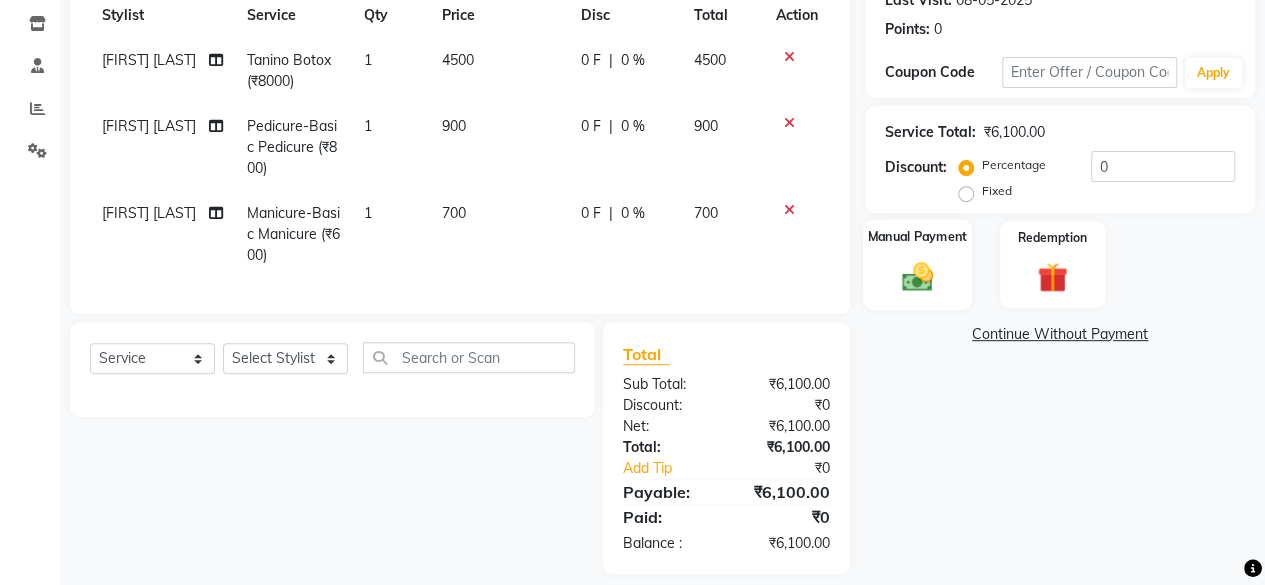 click 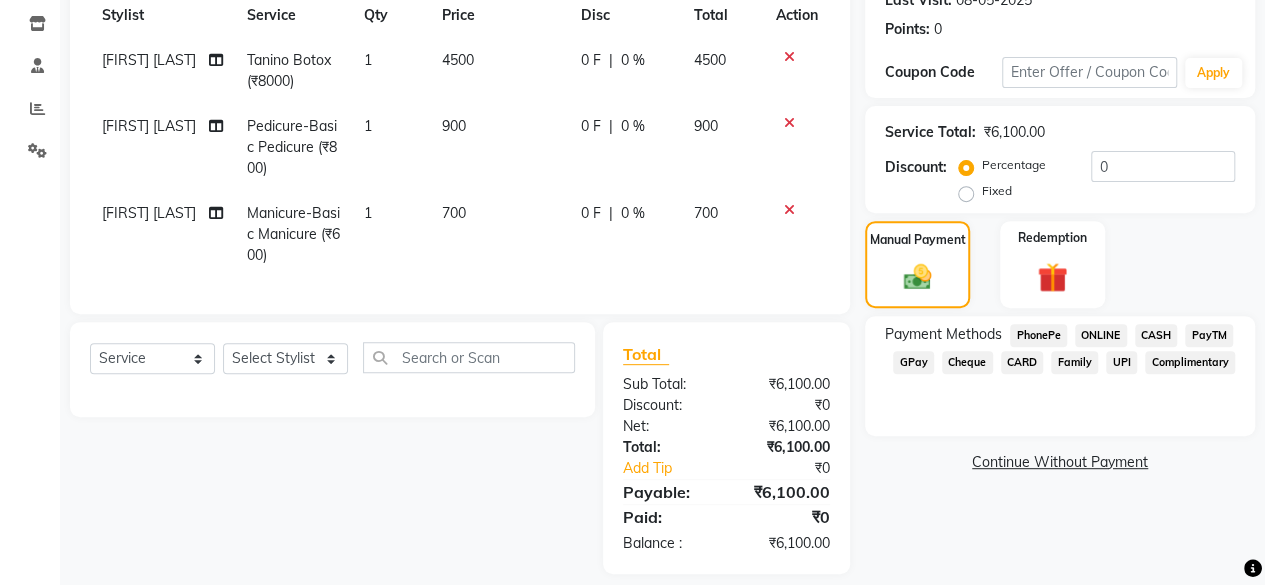 click on "CASH" 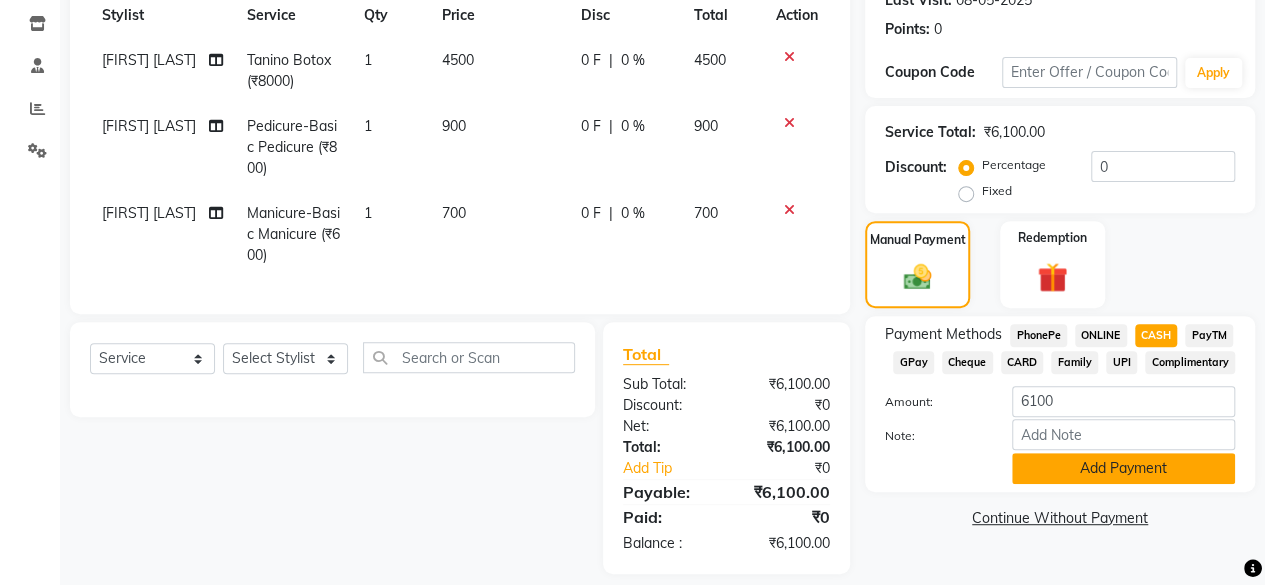 click on "Add Payment" 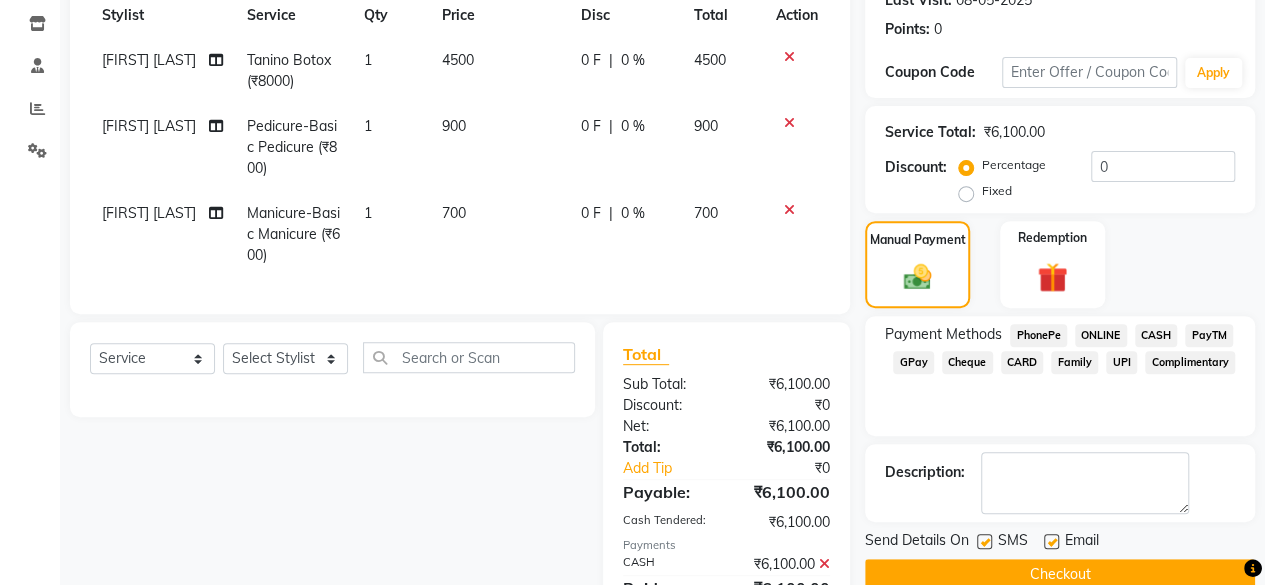 click 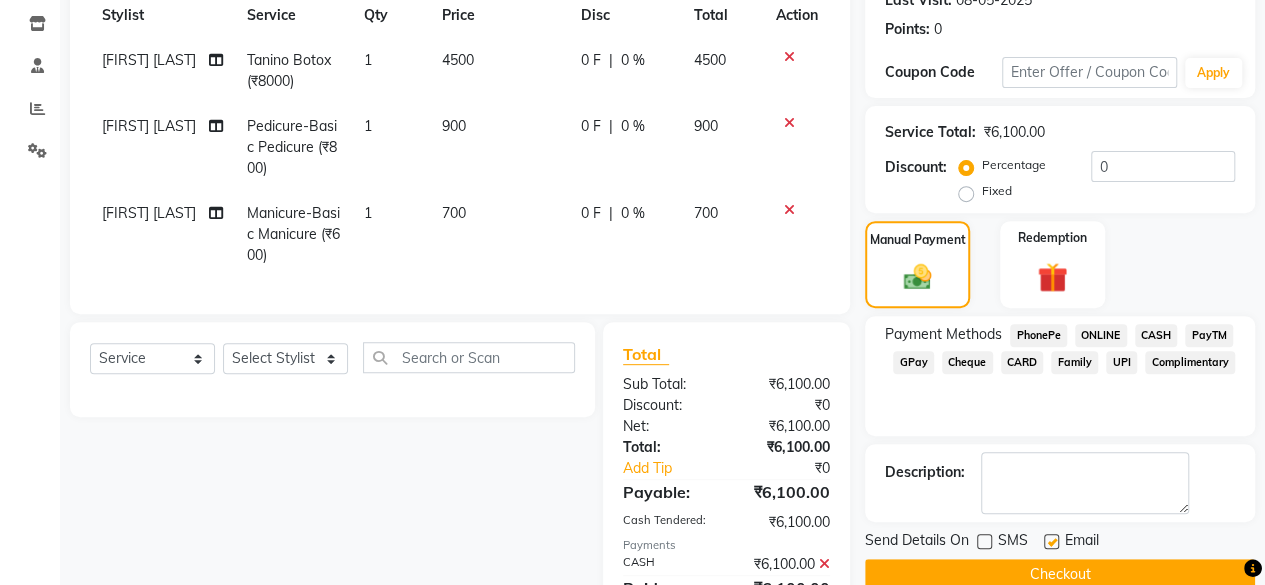 click on "Checkout" 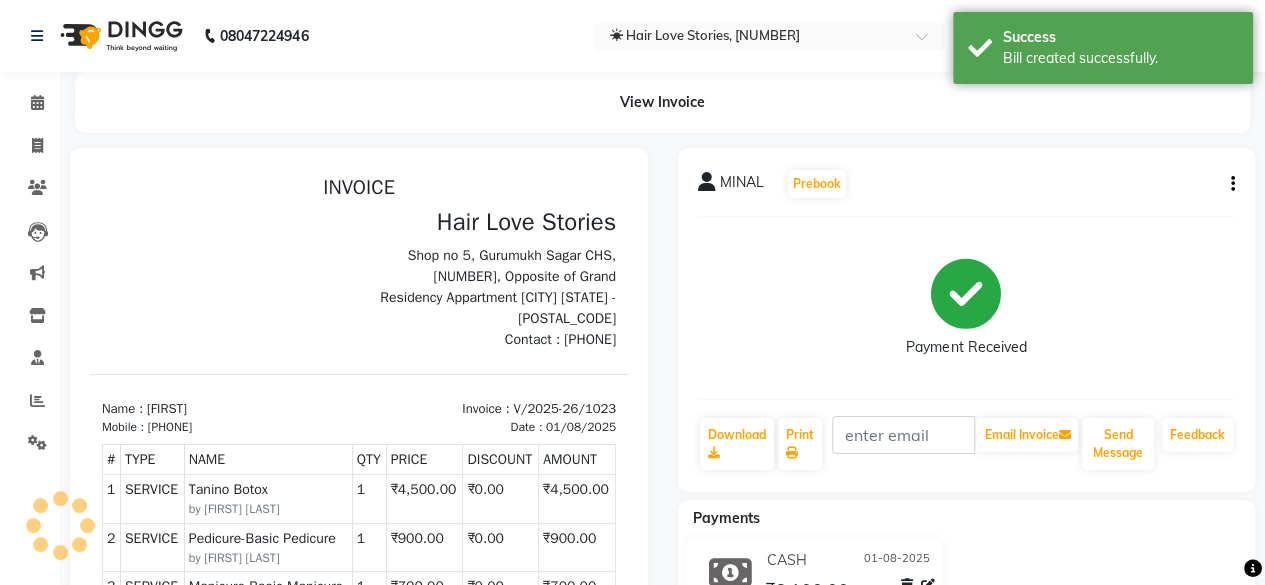 scroll, scrollTop: 0, scrollLeft: 0, axis: both 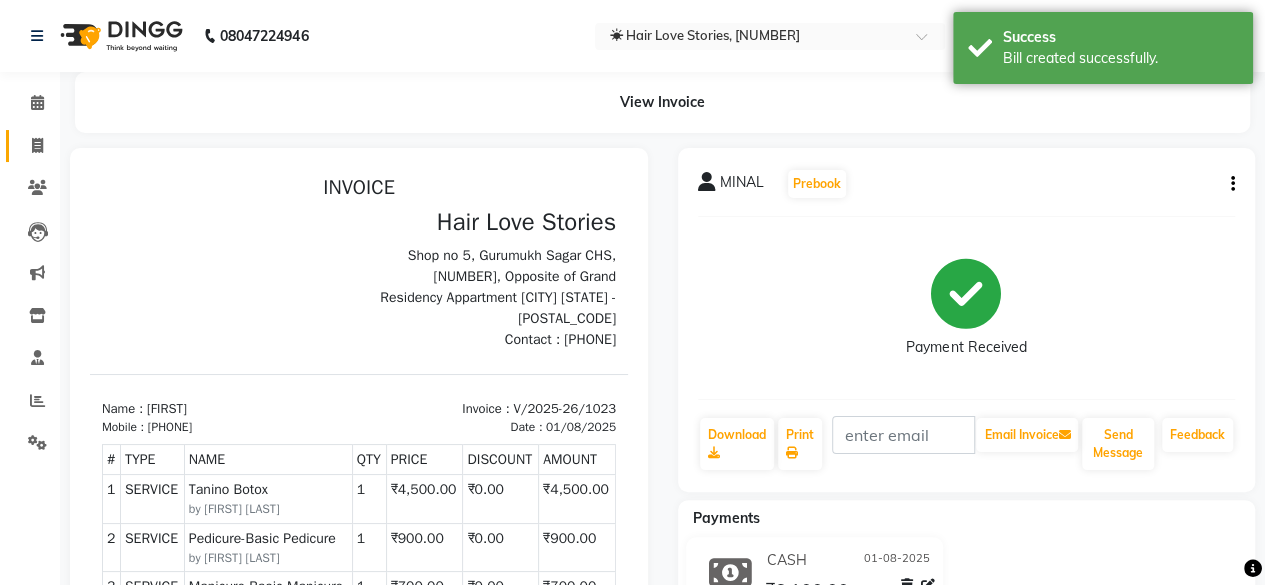 click on "Invoice" 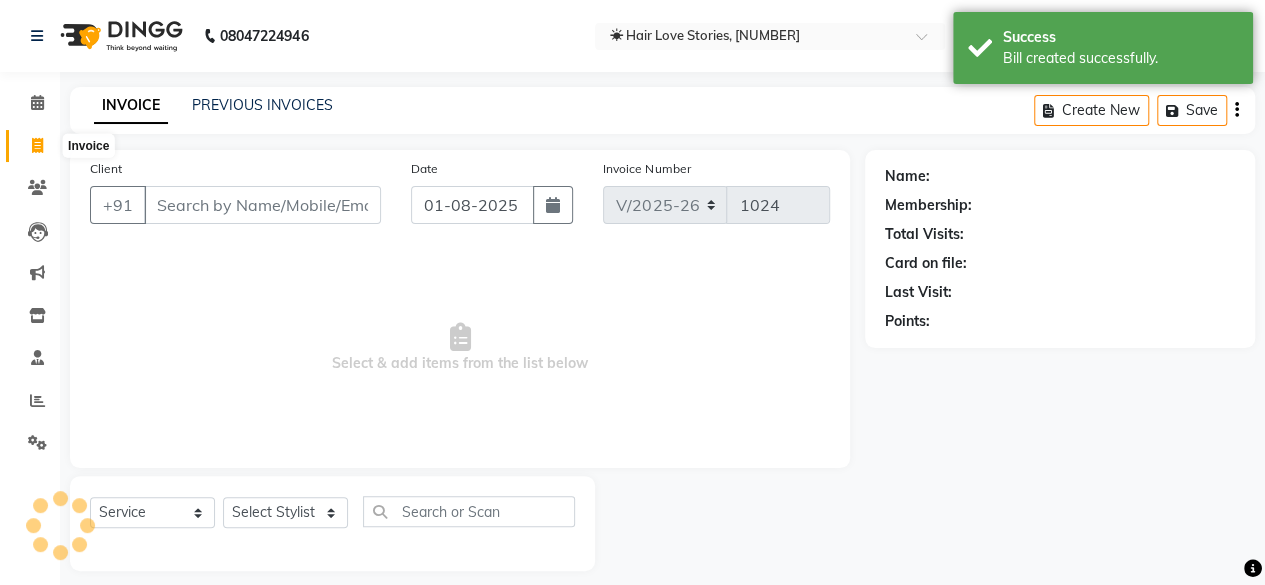 scroll, scrollTop: 15, scrollLeft: 0, axis: vertical 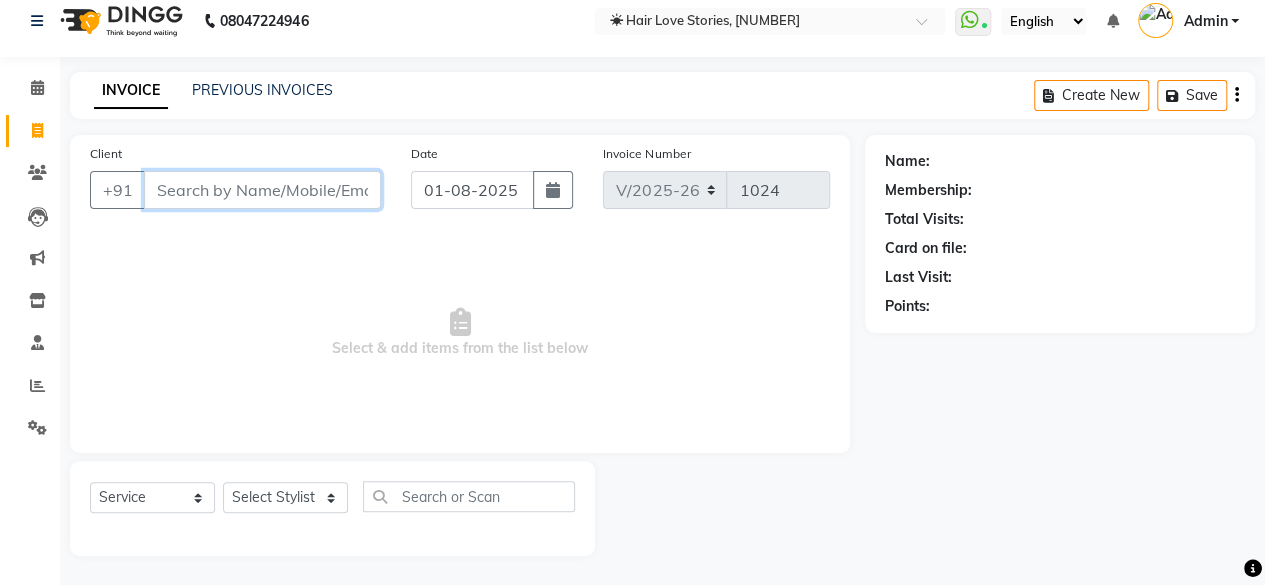 click on "Client" at bounding box center [262, 190] 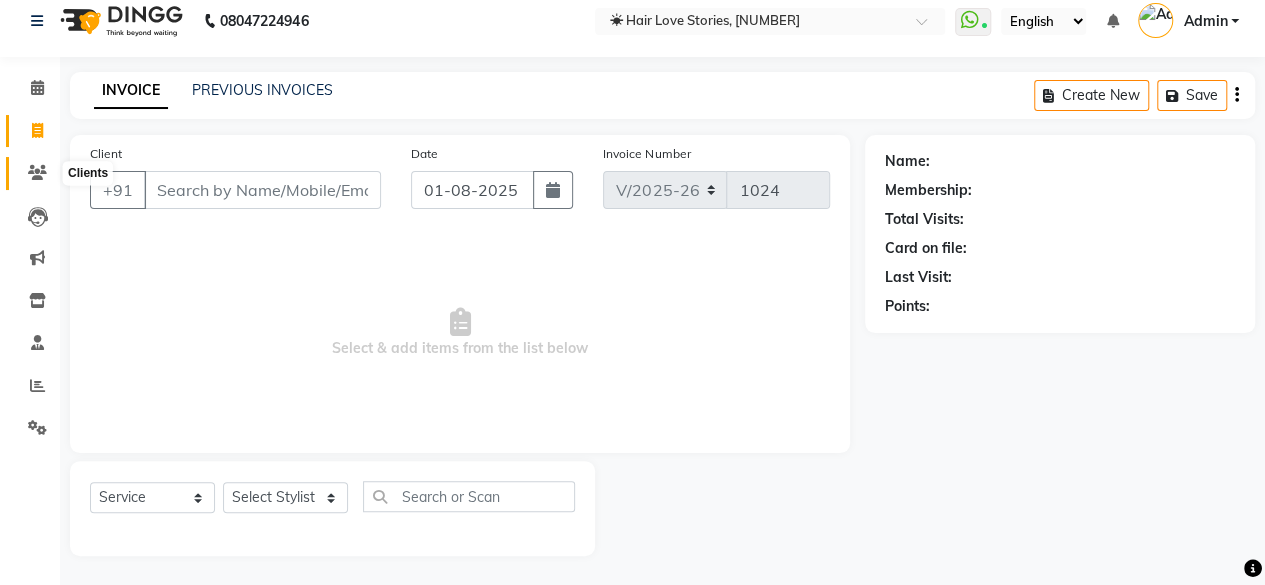 click 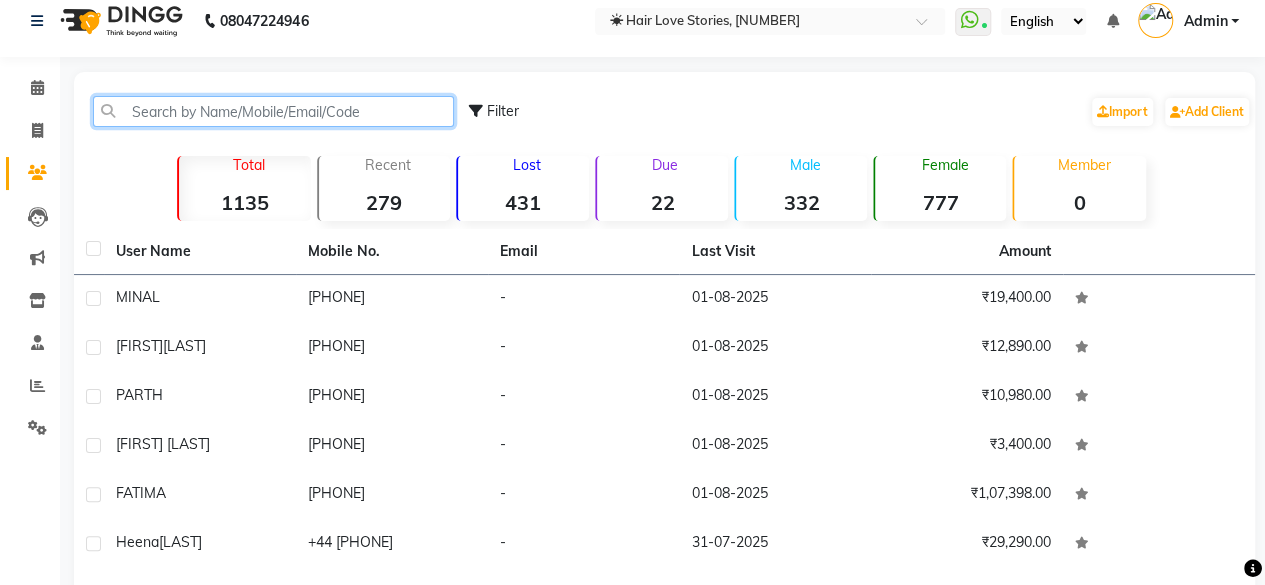 click 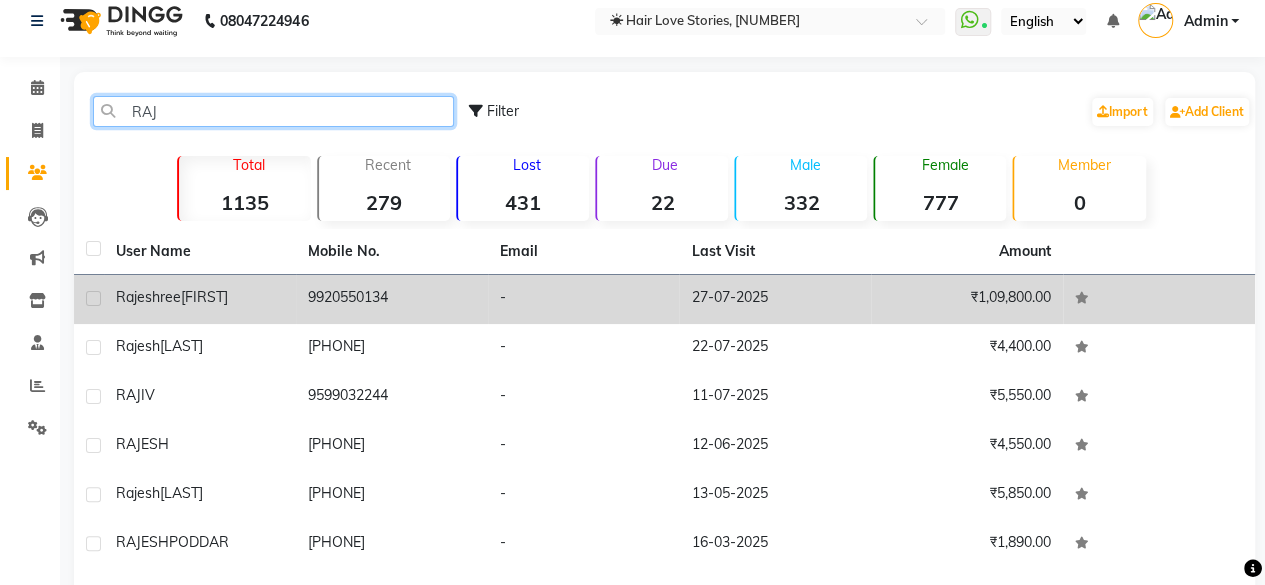 type on "RAJ" 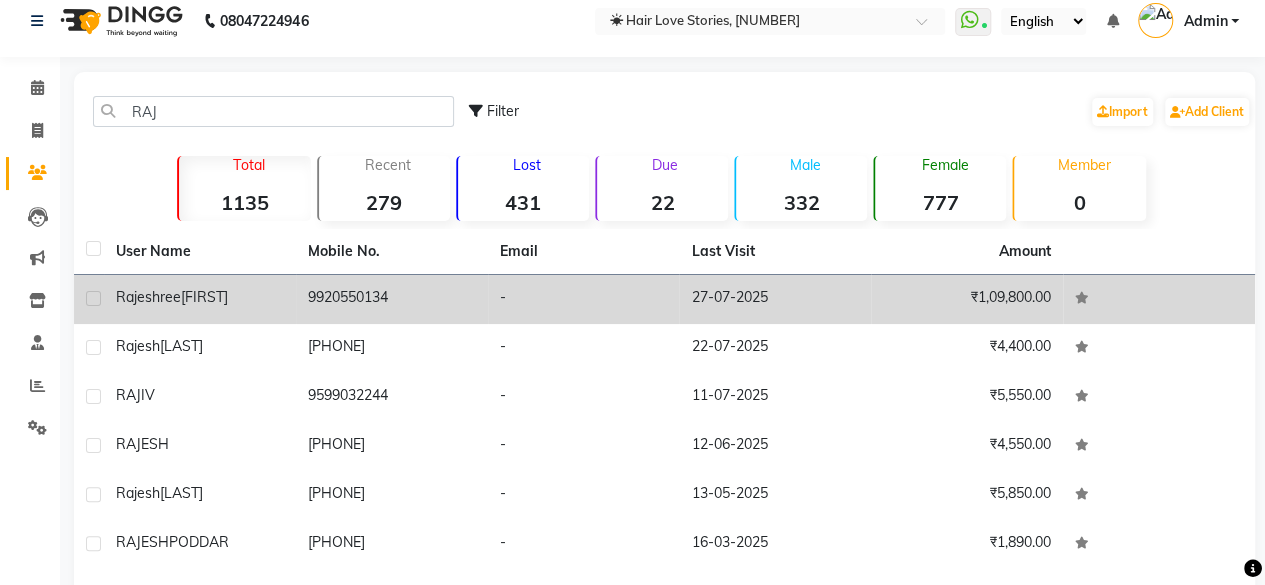 click on "[FIRST]" 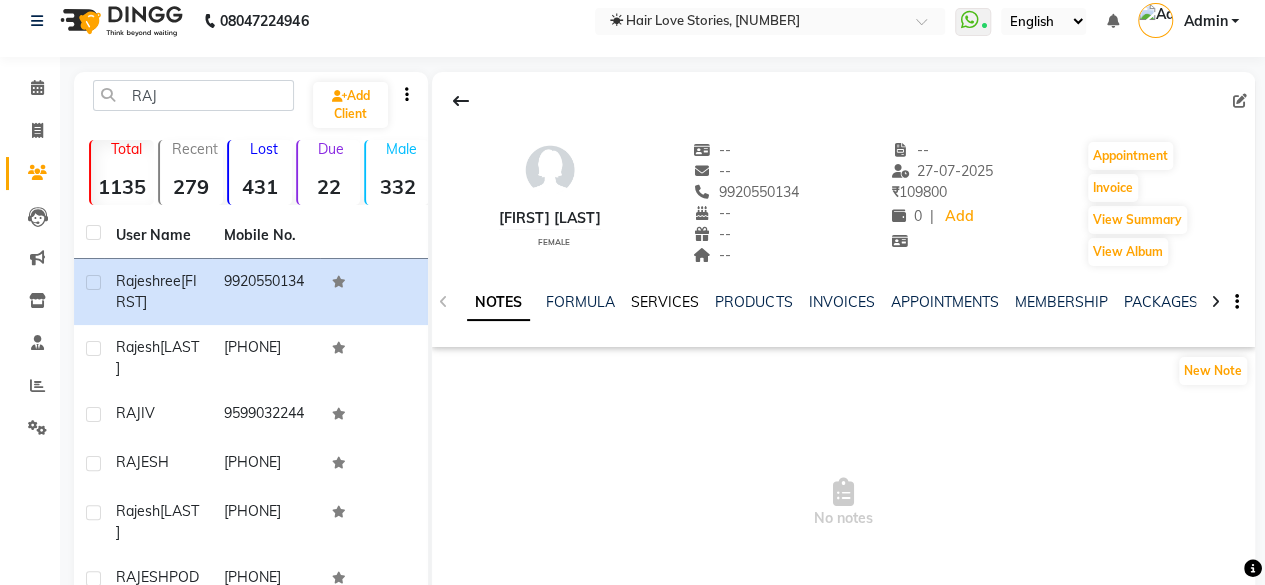click on "SERVICES" 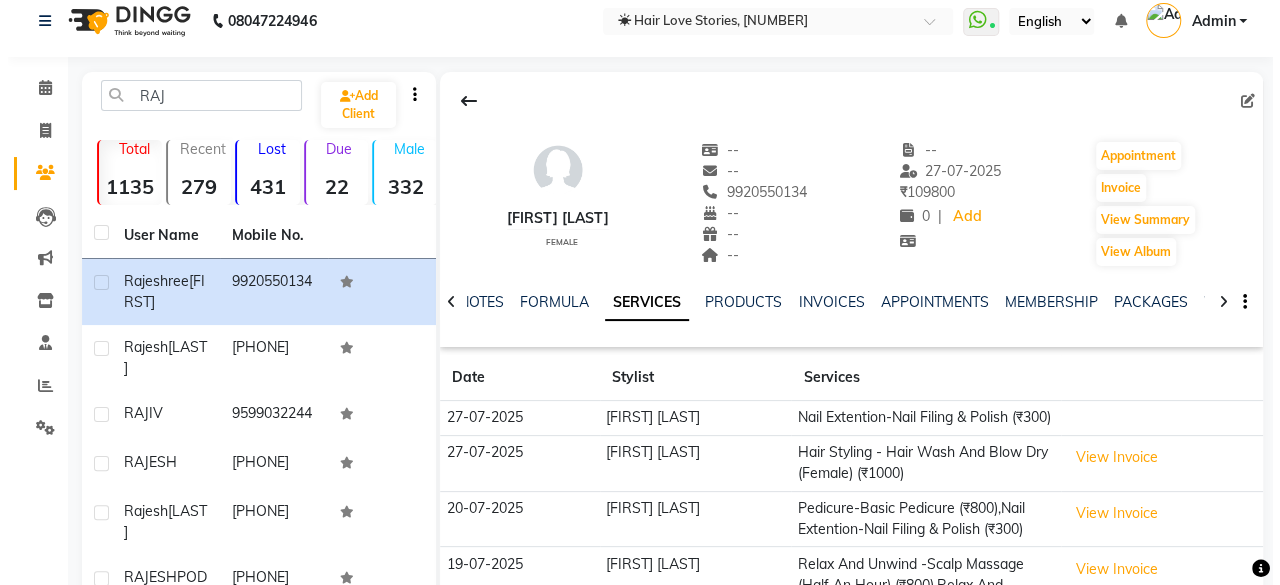 scroll, scrollTop: 360, scrollLeft: 0, axis: vertical 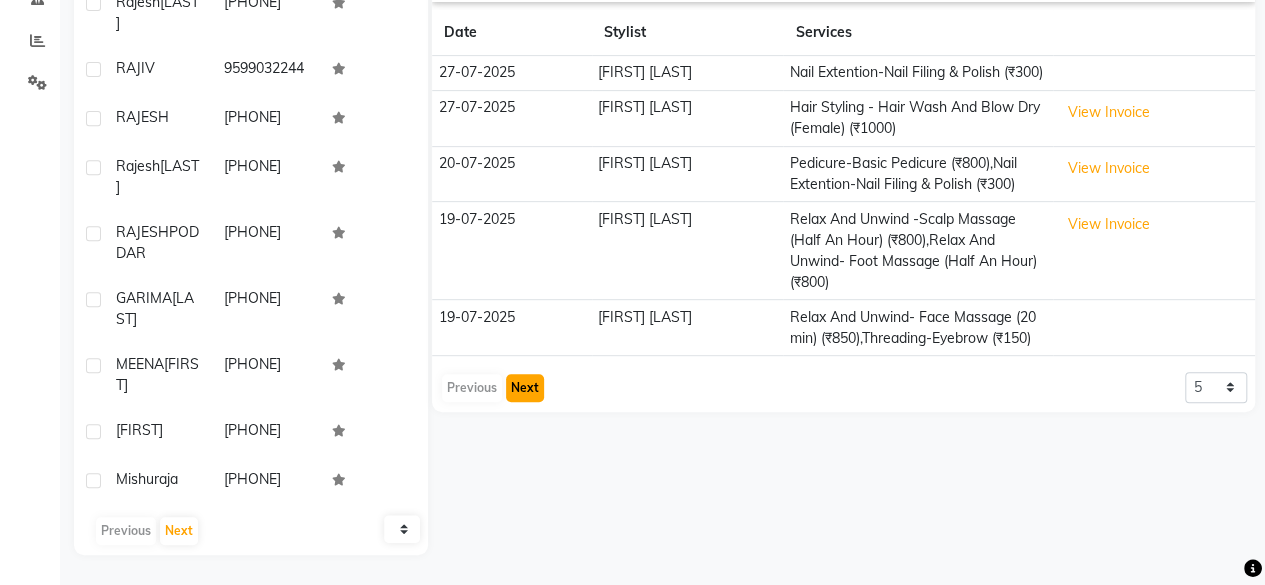 click on "Next" 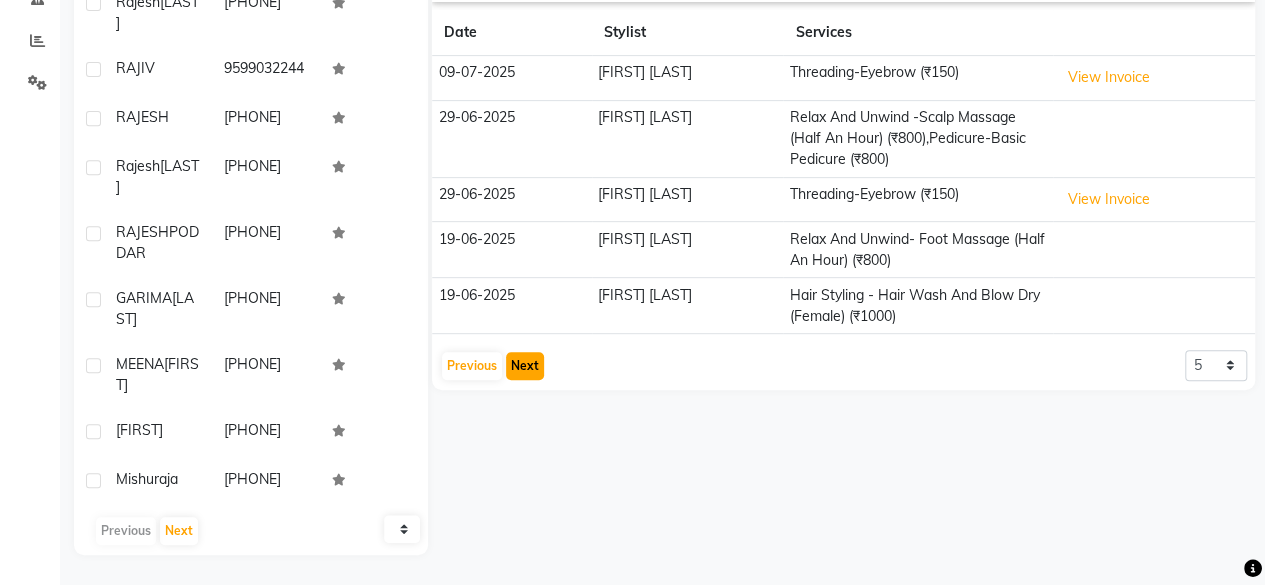 click on "Next" 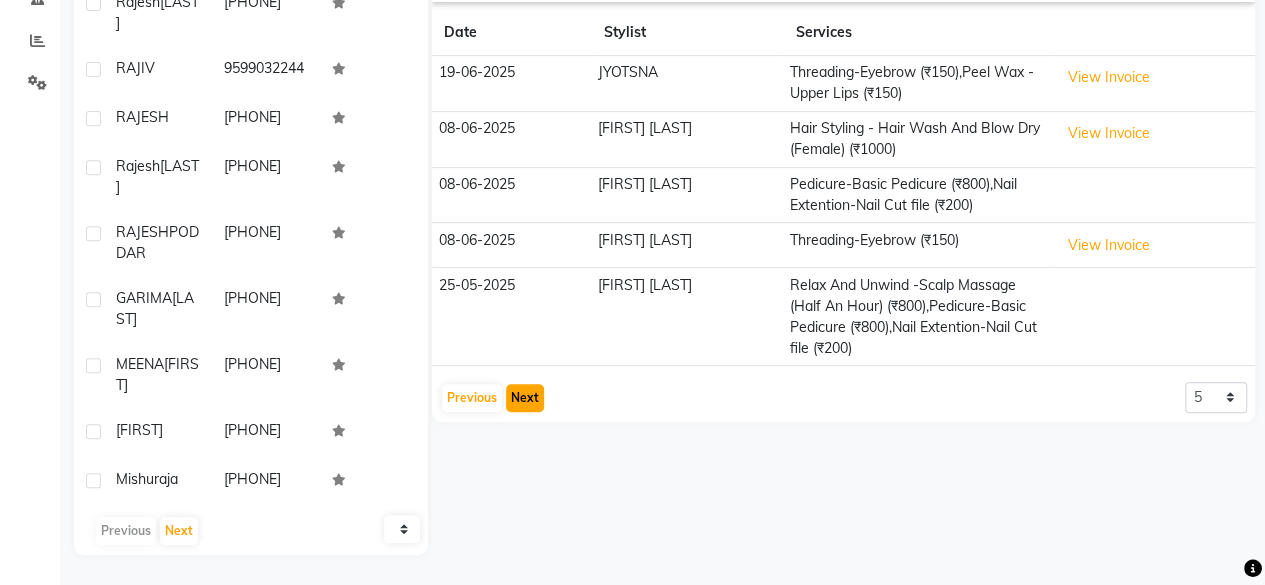 click on "Next" 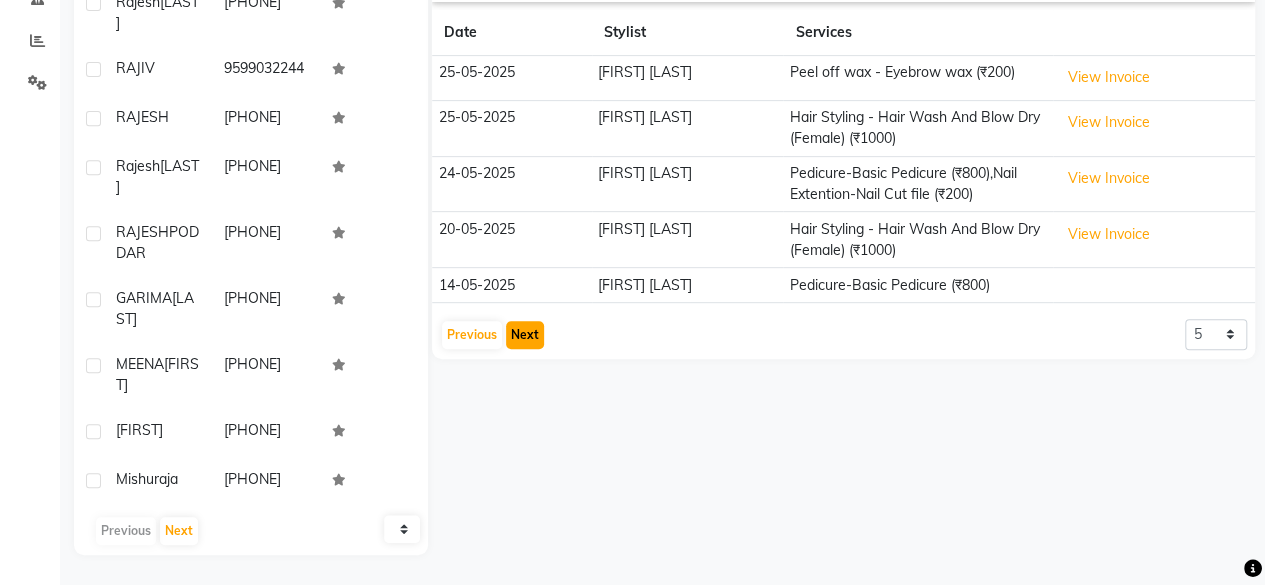 click on "Next" 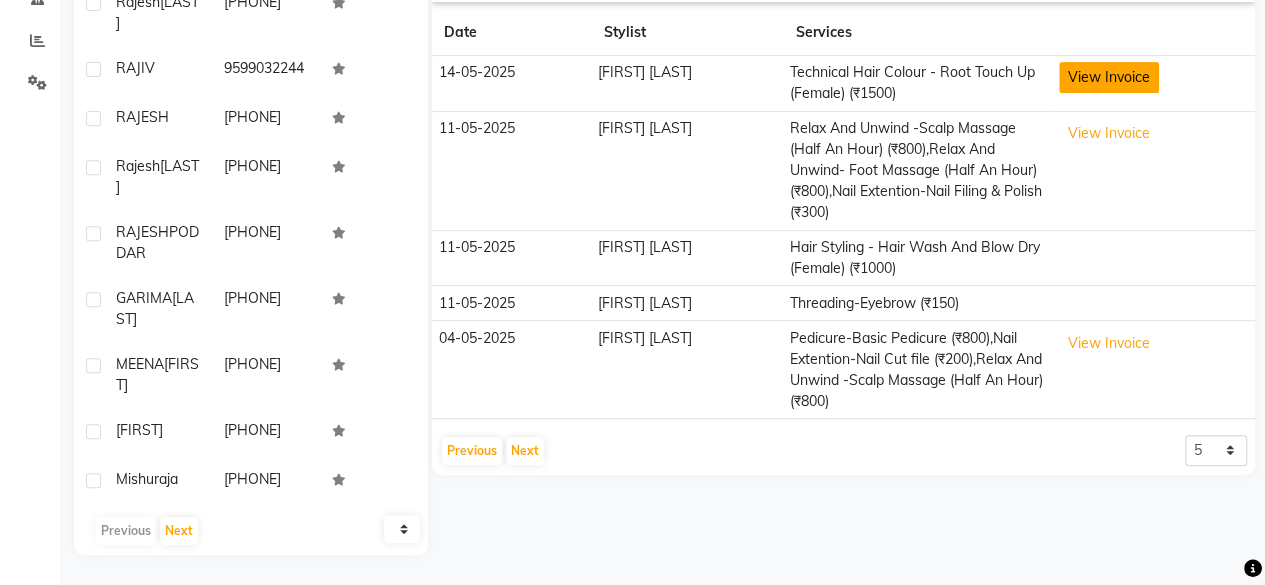 click on "View Invoice" 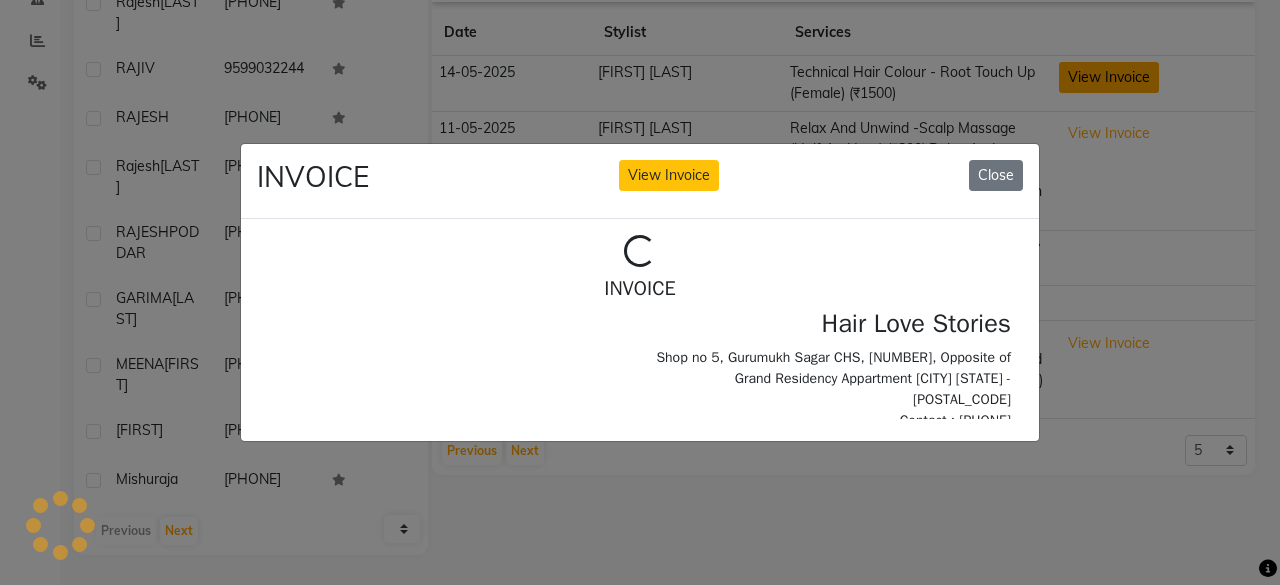 scroll, scrollTop: 0, scrollLeft: 0, axis: both 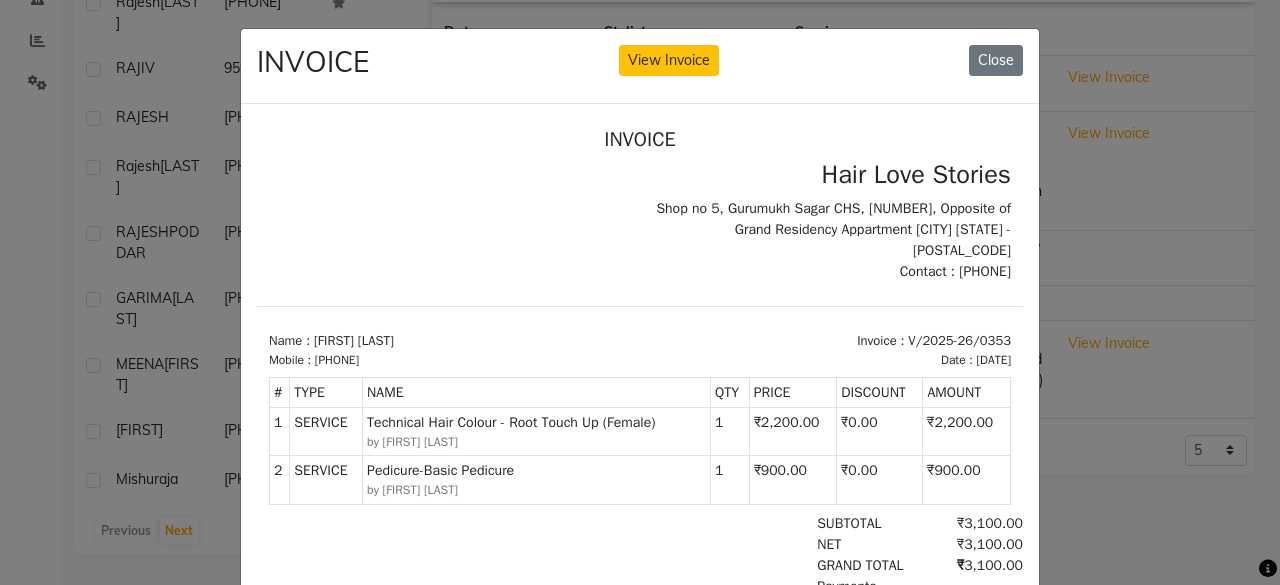 type 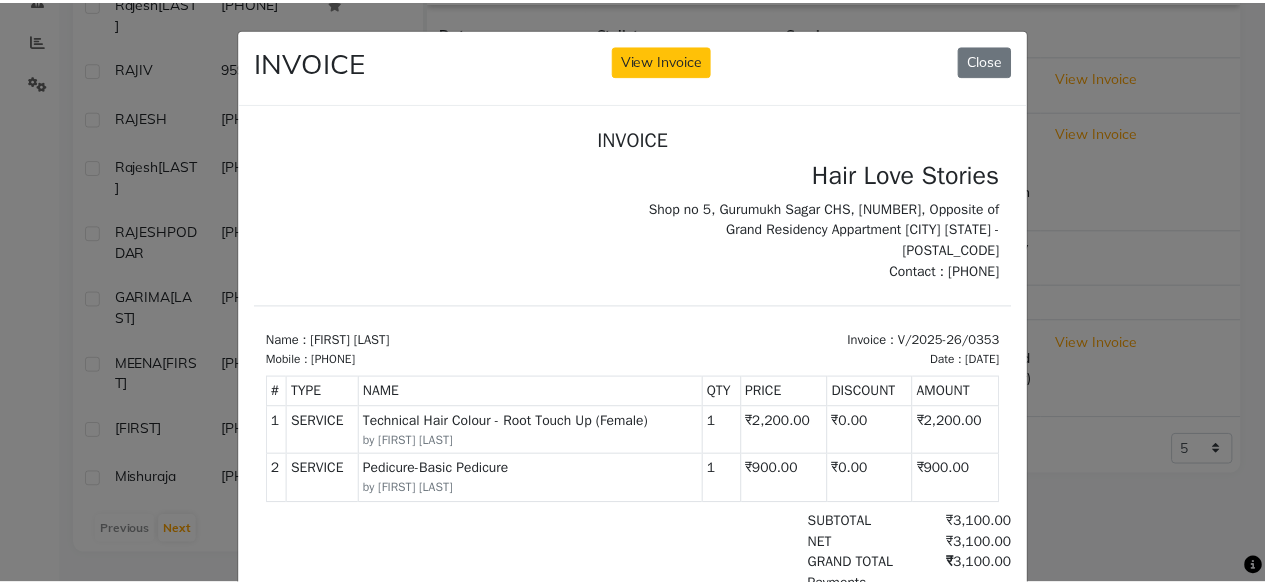 scroll, scrollTop: 0, scrollLeft: 0, axis: both 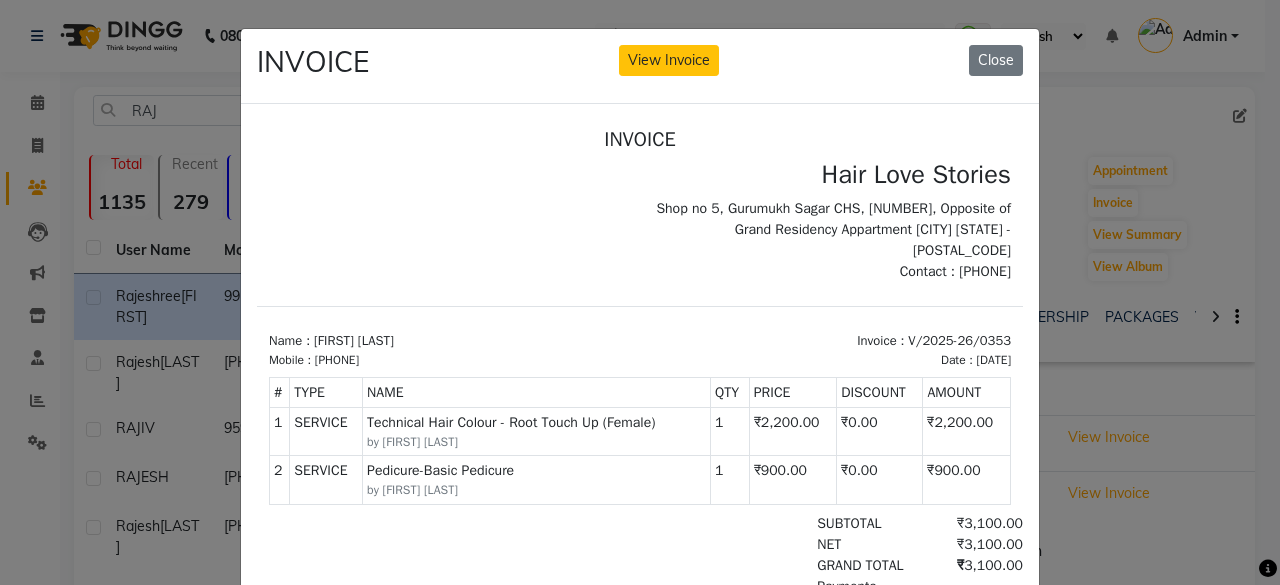 click on "View Invoice" 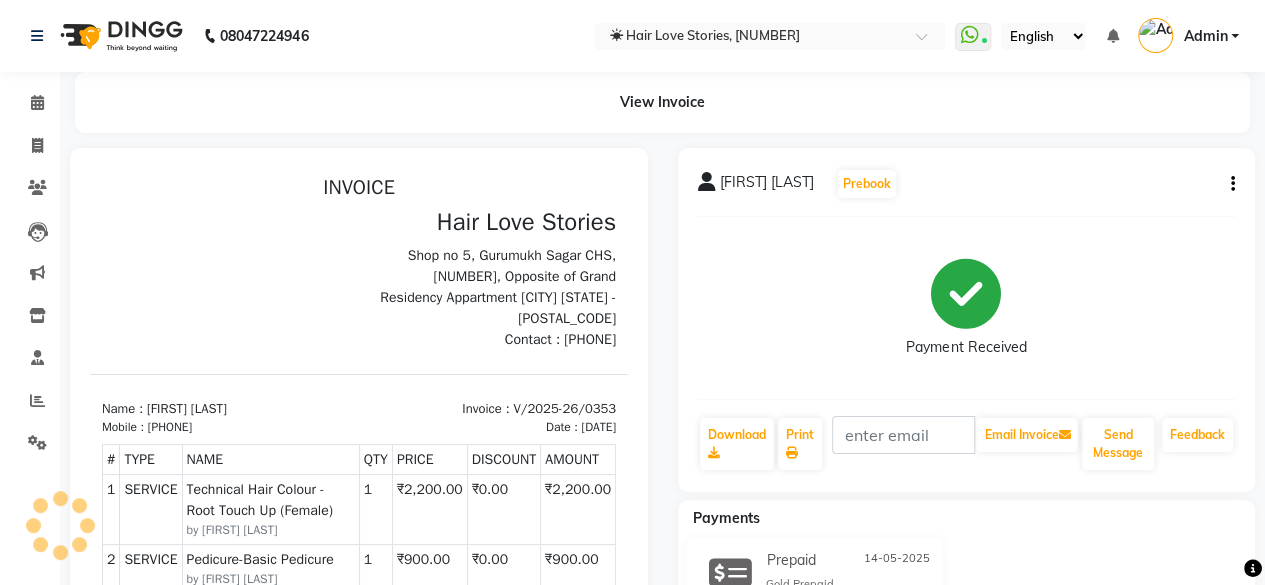 scroll, scrollTop: 0, scrollLeft: 0, axis: both 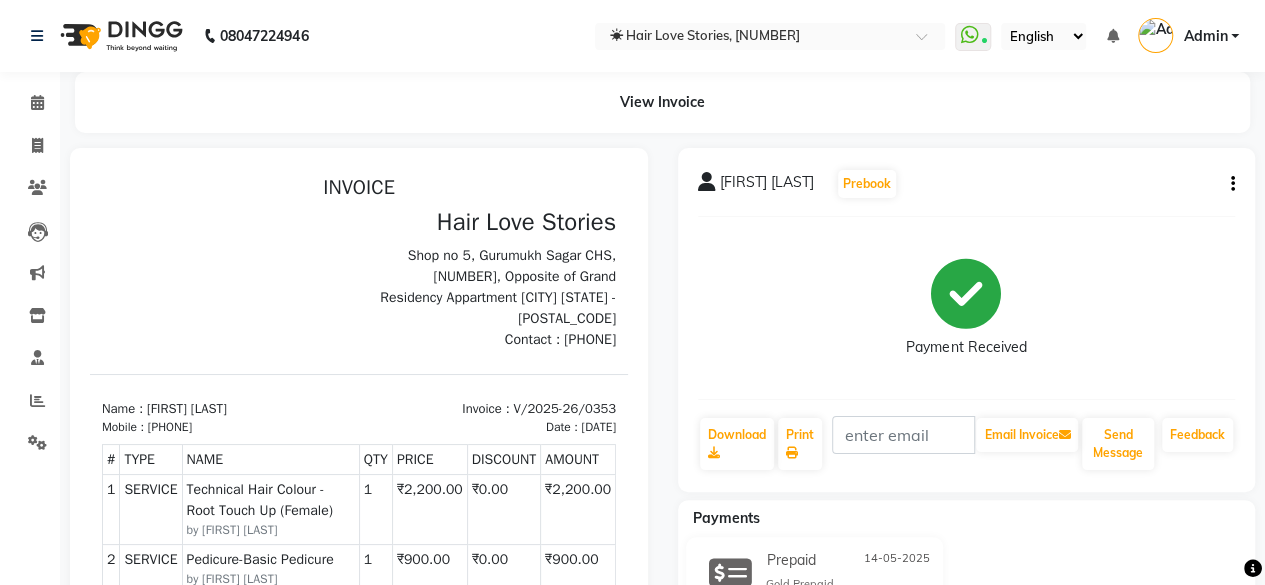 click on "[FIRST] [LAST]   Prebook   Payment Received  Download  Print   Email Invoice   Send Message Feedback  Payments Prepaid [DATE] Gold Prepaid ₹3,100.00  Added on [DATE]" 